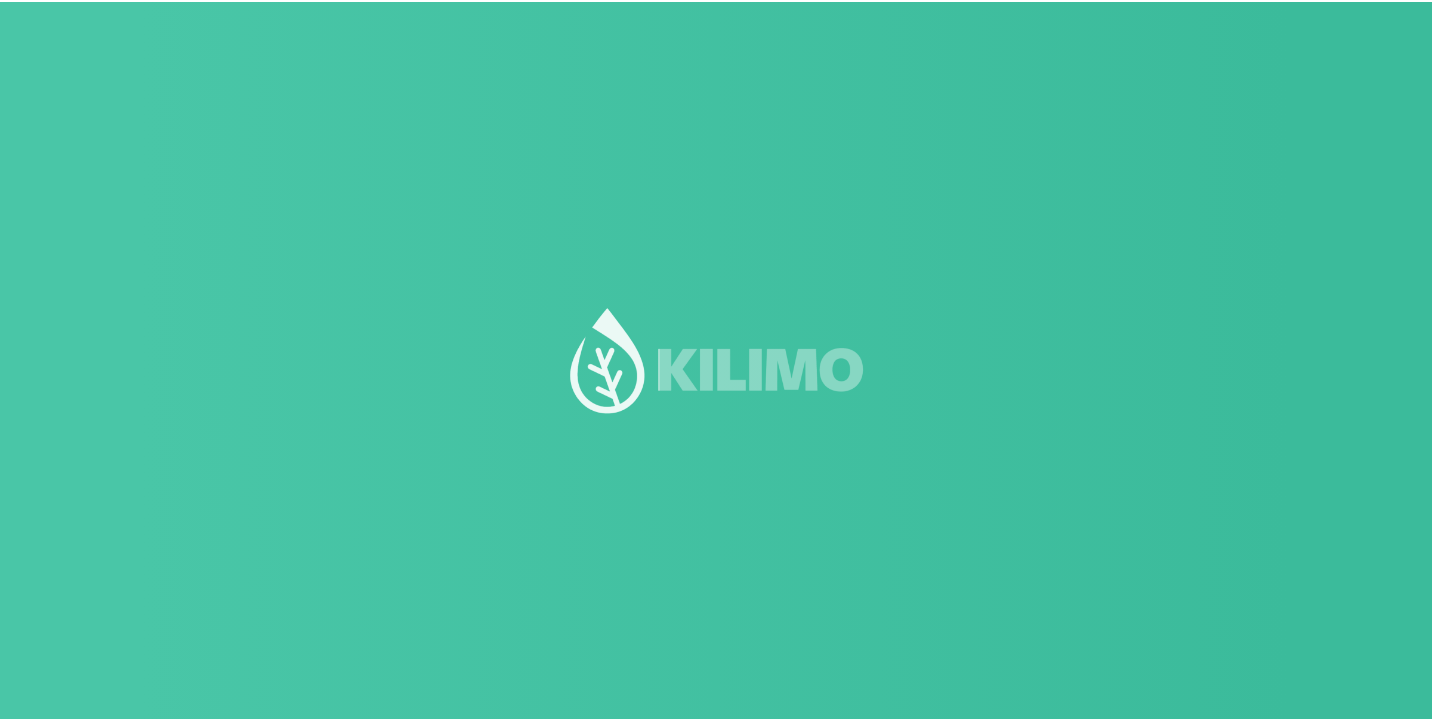 scroll, scrollTop: 0, scrollLeft: 0, axis: both 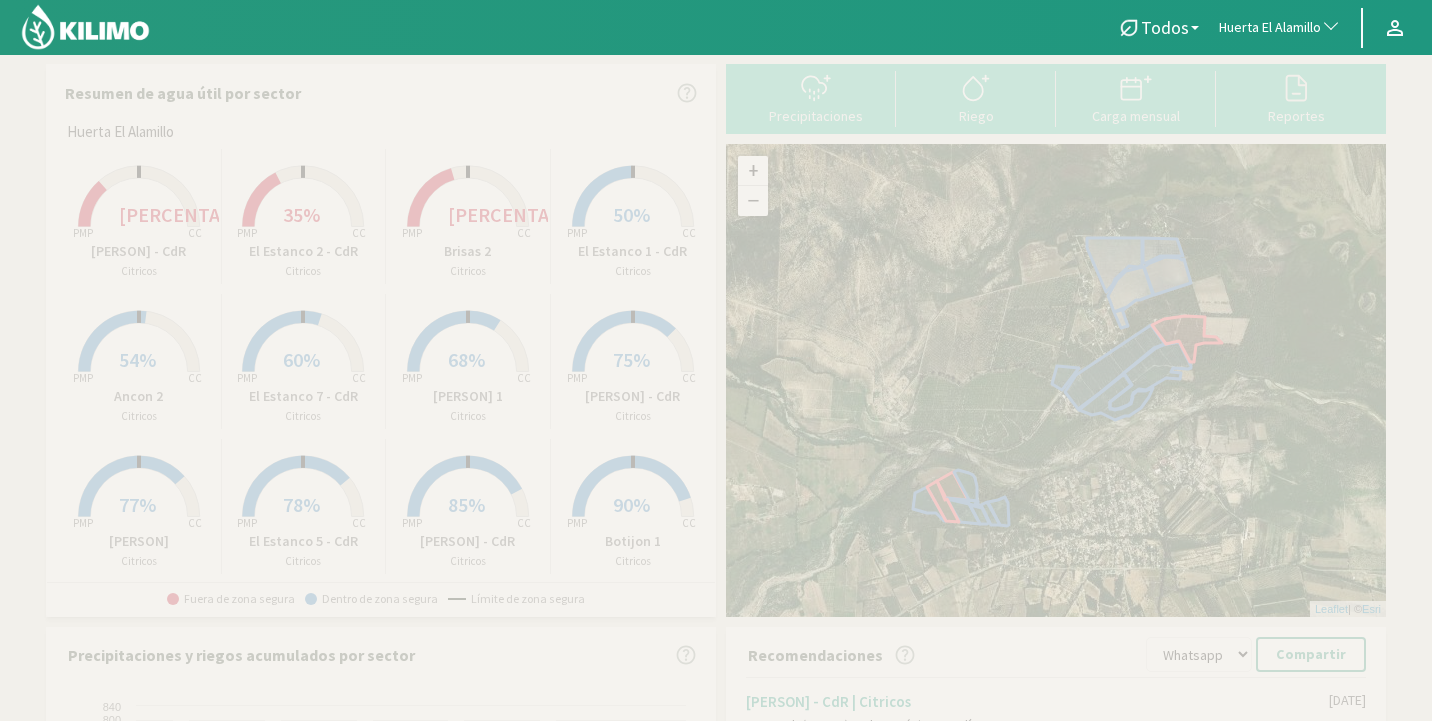 click on "35%" at bounding box center (301, 214) 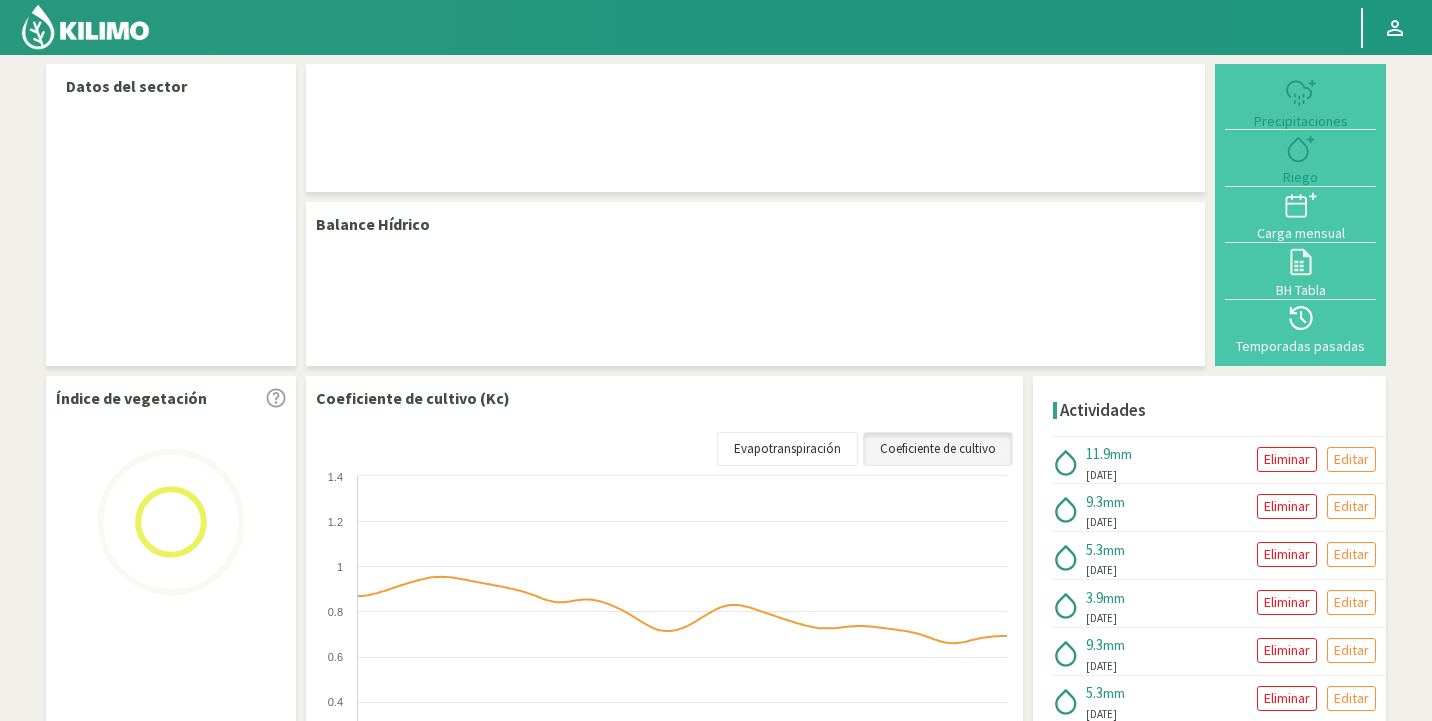 select on "[QUANTITY]: Object" 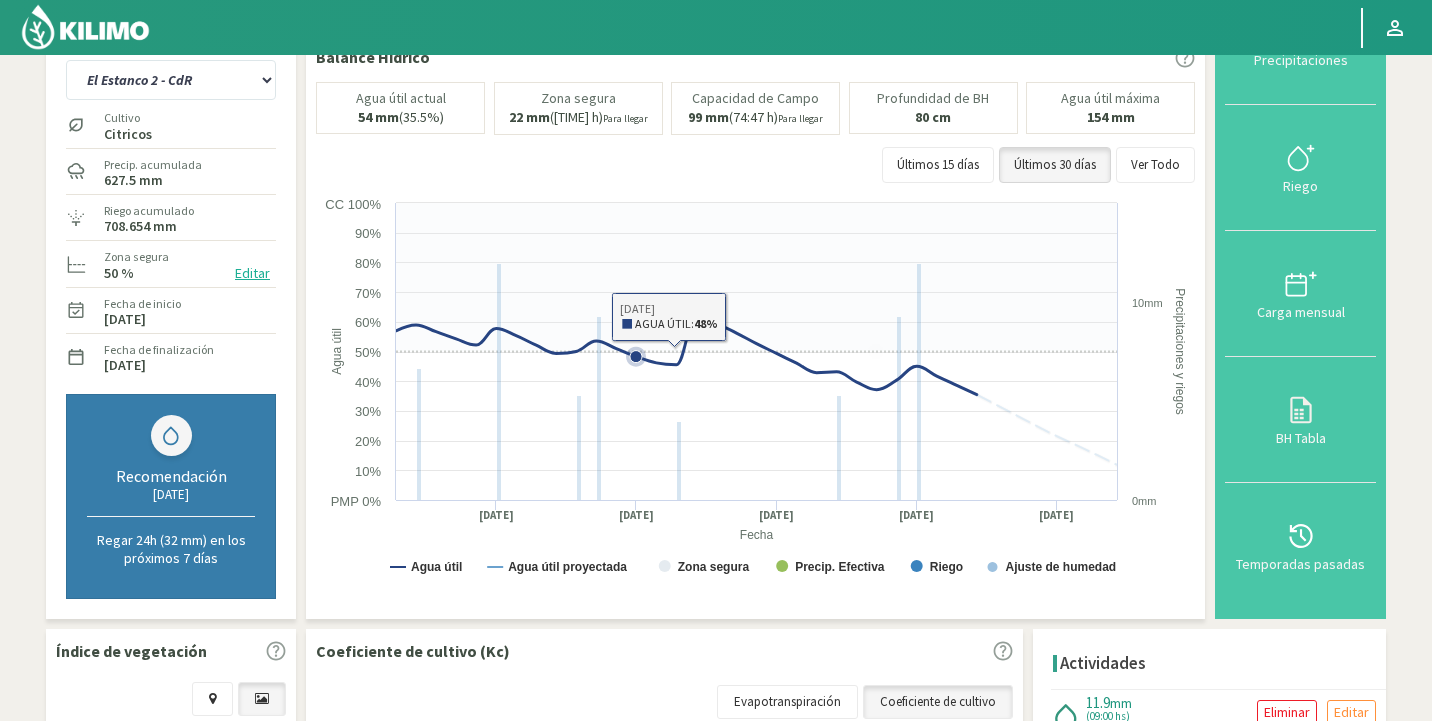 scroll, scrollTop: 0, scrollLeft: 0, axis: both 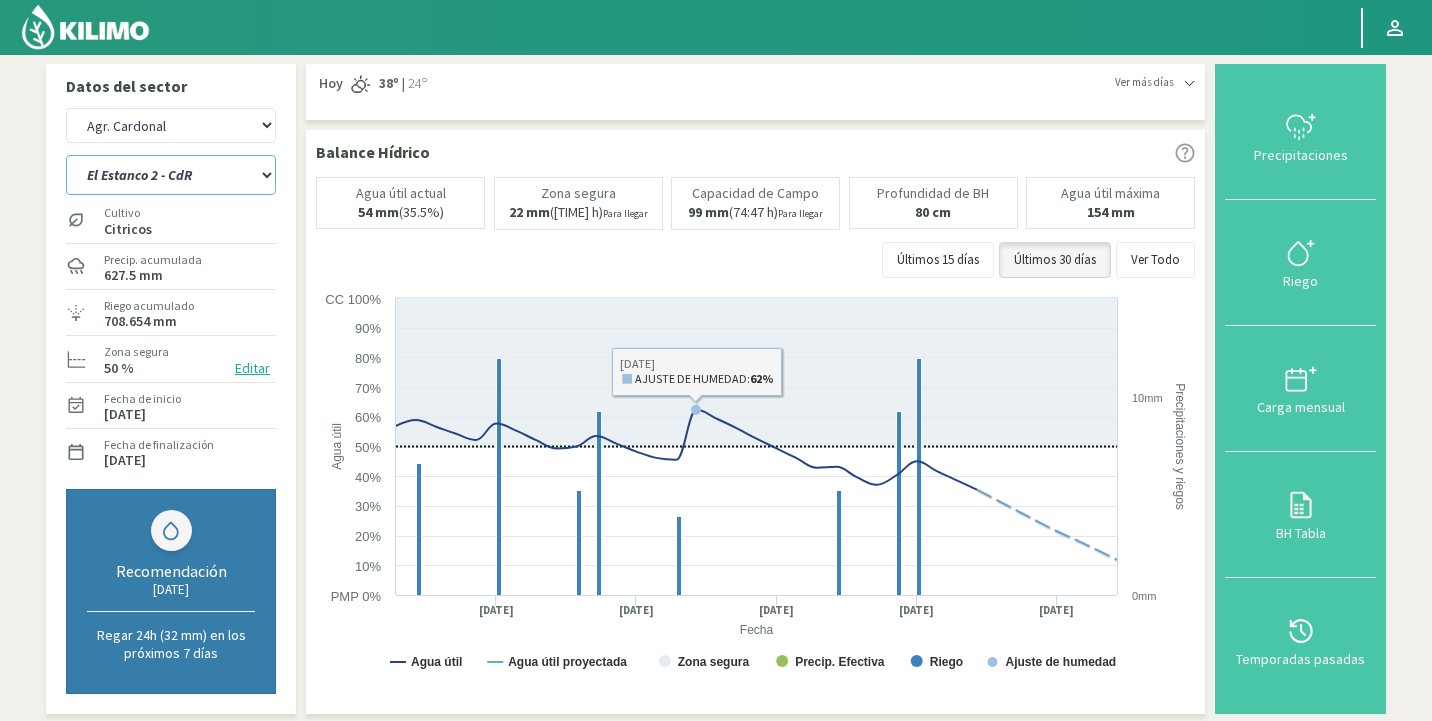 click on "Ancon 1 Ancon 2 Botijon 1 Botijon 2 Brisas 2 El Estanco 1 - CdR El Estanco 2 - CdR El Estanco 3 - CdR El Estanco 4 - CdR El Estanco 5 - CdR El Estanco 6 - CdR El Estanco 7 - CdR El Molino Gallineros (N) Nogales" 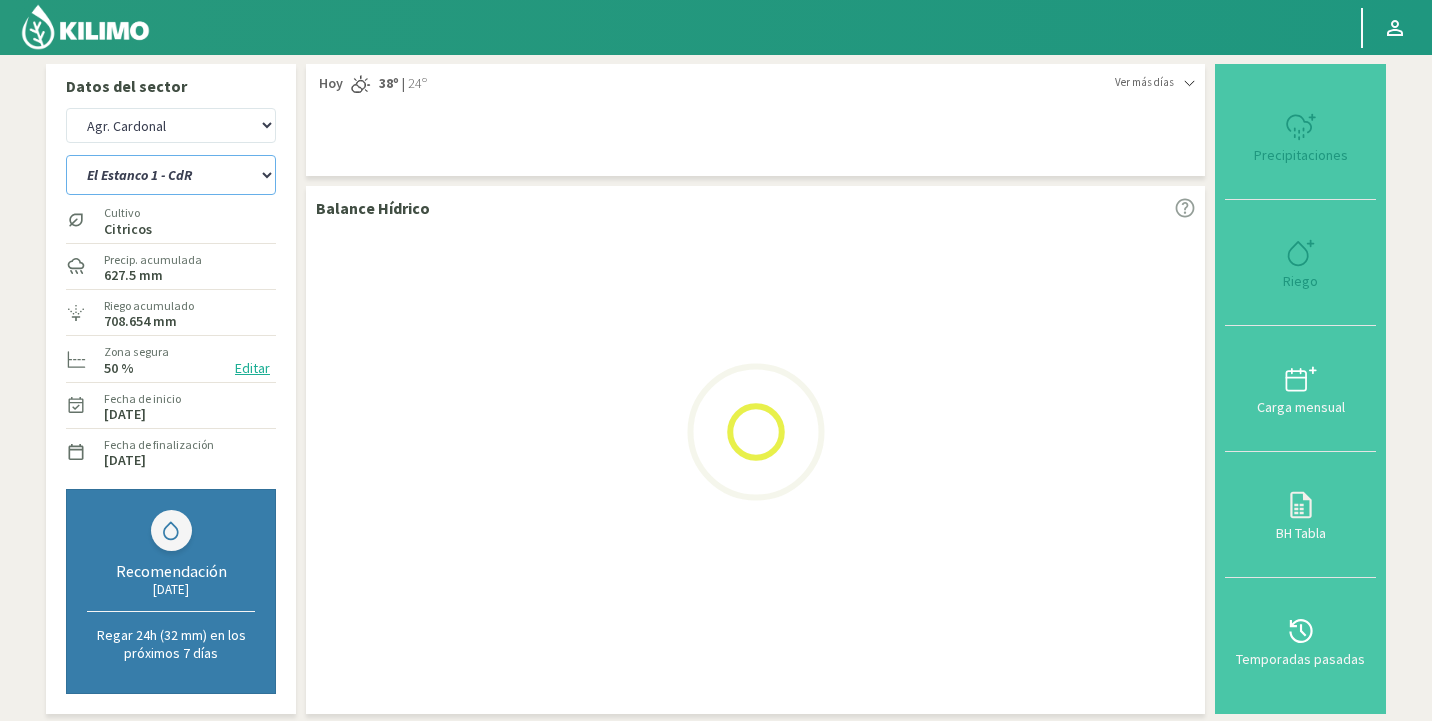 select on "6: Object" 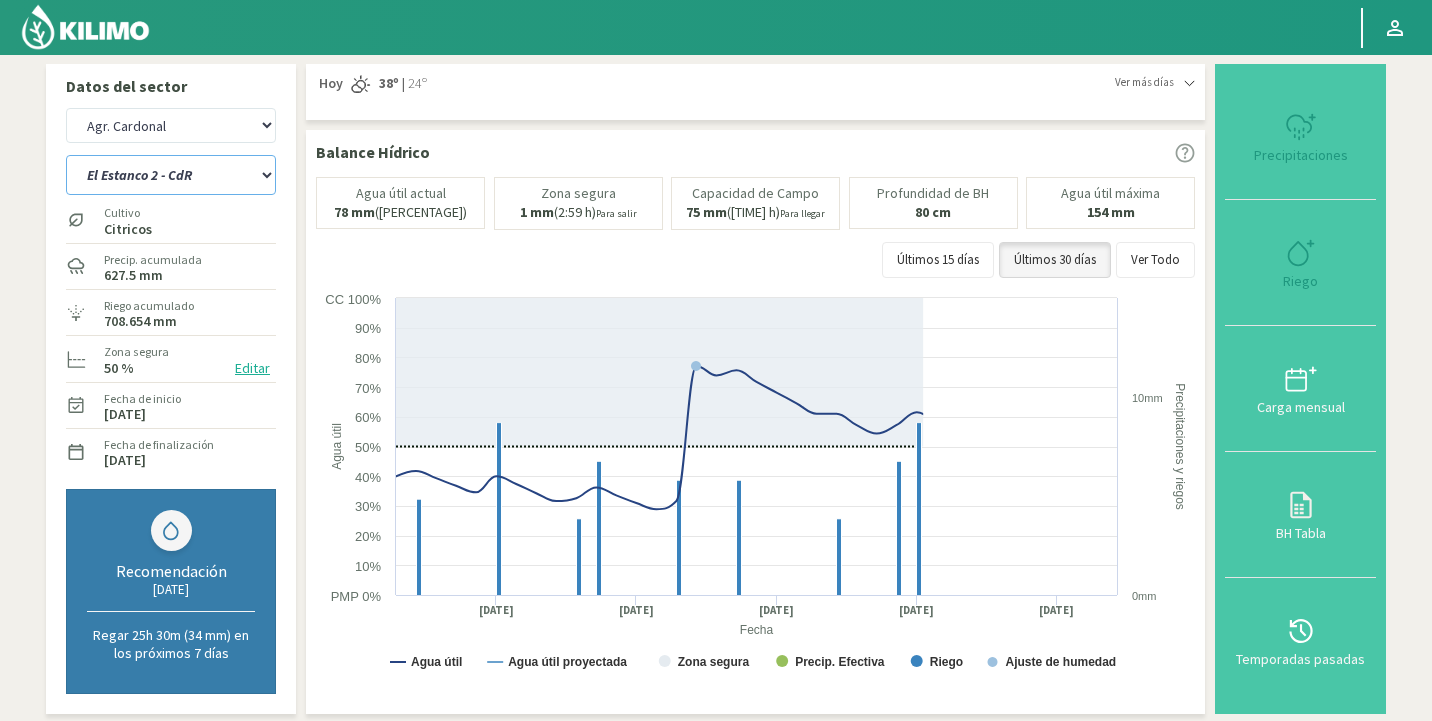select on "405: Object" 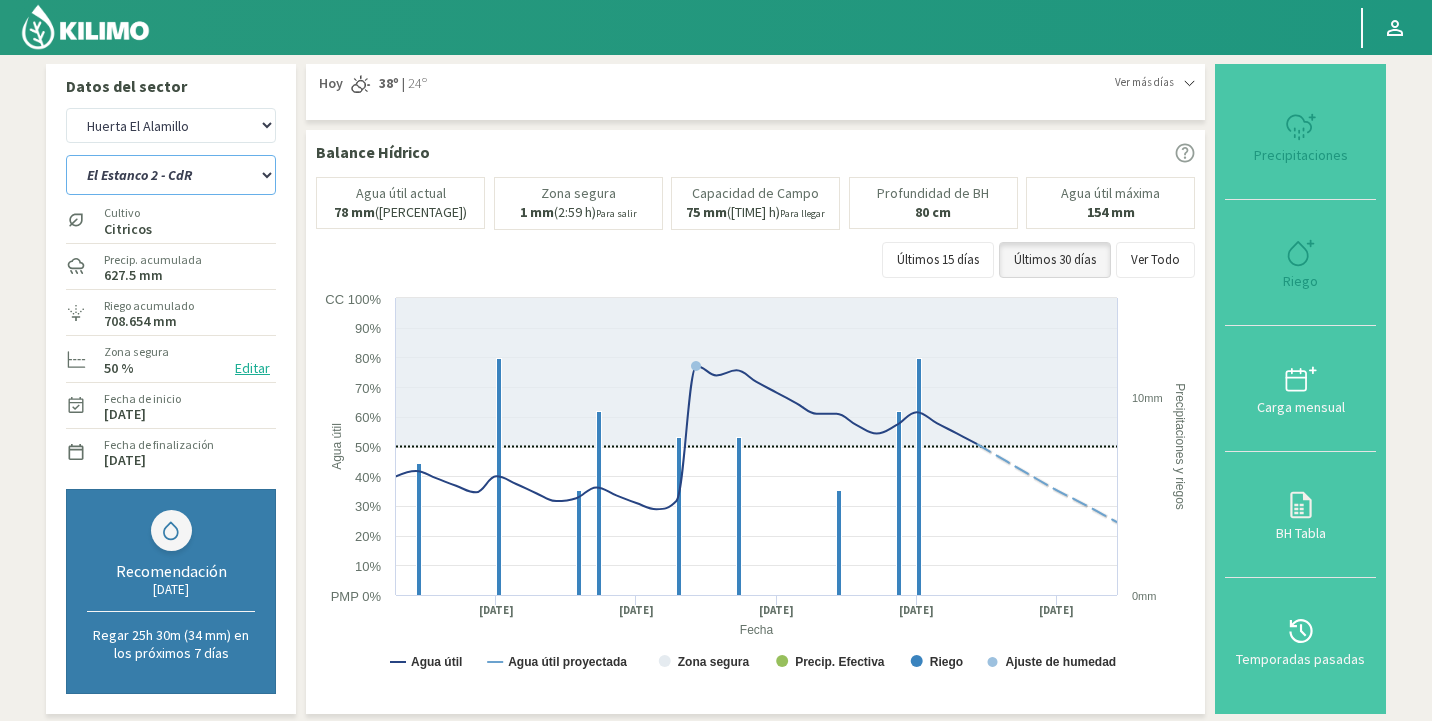 select on "20: Object" 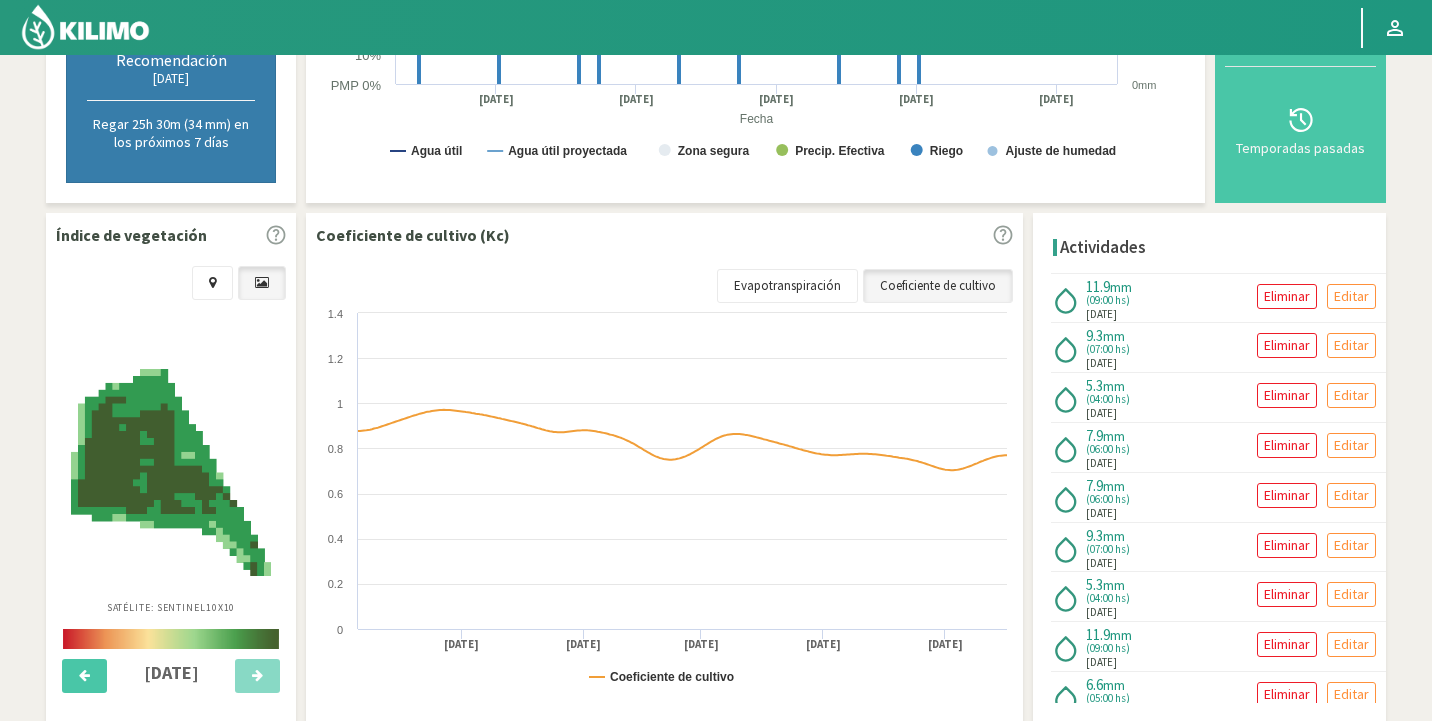 scroll, scrollTop: 0, scrollLeft: 0, axis: both 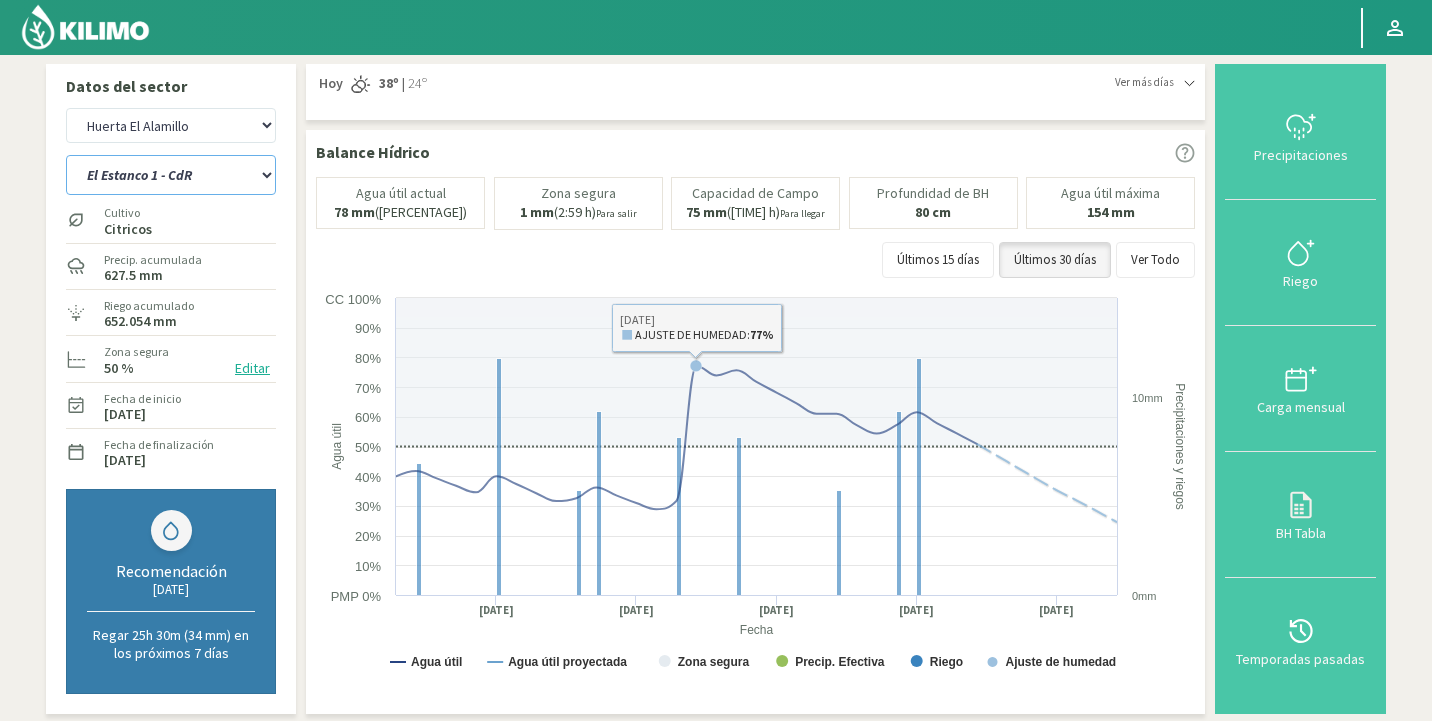 click on "Ancon 1 Ancon 2 Botijon 1 Botijon 2 Brisas 2 El Estanco 1 - CdR El Estanco 2 - CdR El Estanco 3 - CdR El Estanco 4 - CdR El Estanco 5 - CdR El Estanco 6 - CdR El Estanco 7 - CdR El Molino Gallineros (N) Nogales" 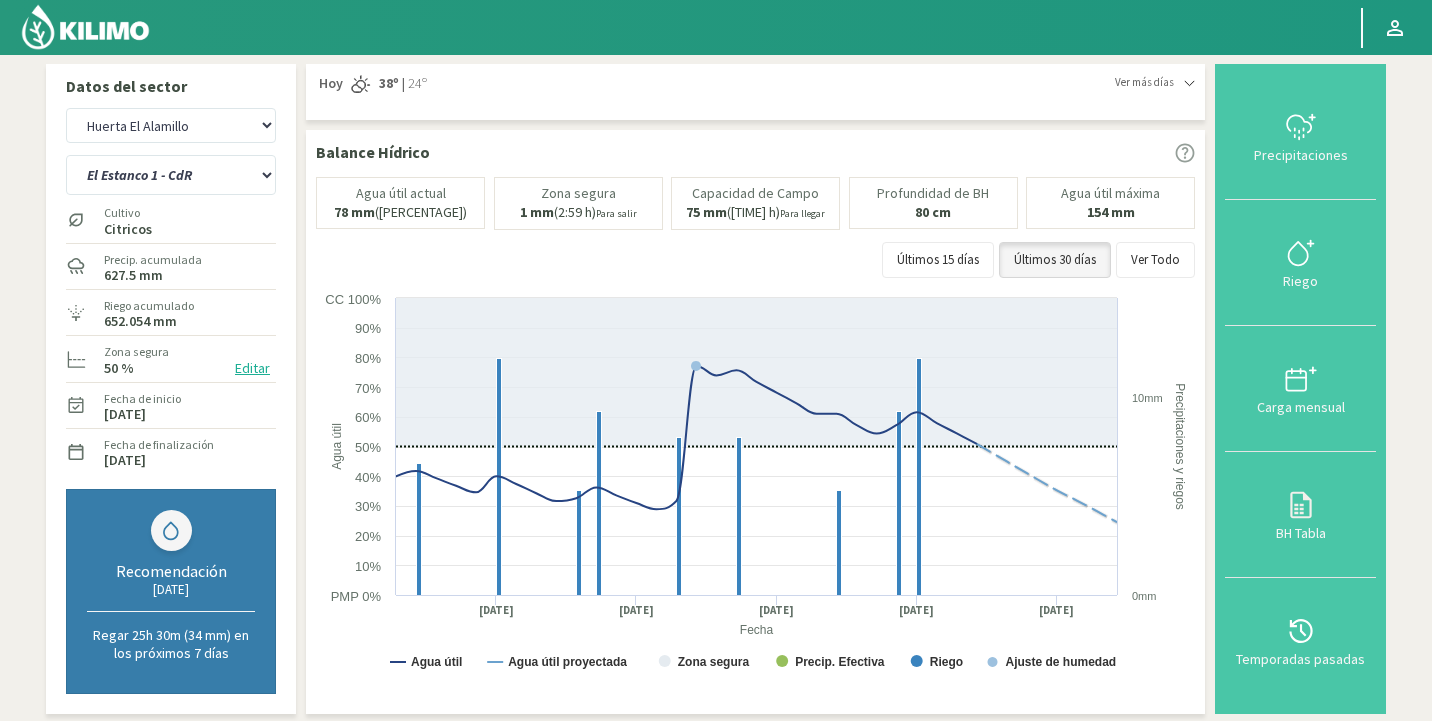 click 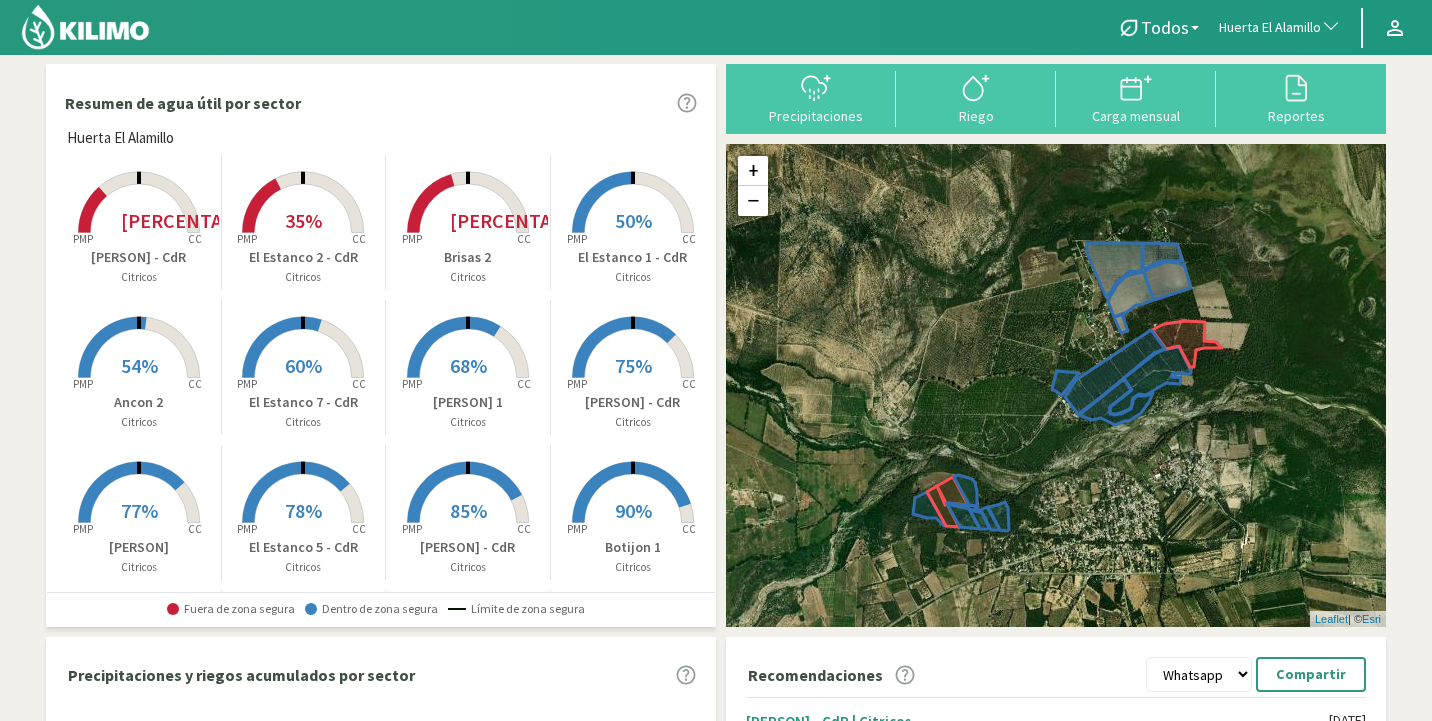 scroll, scrollTop: 0, scrollLeft: 0, axis: both 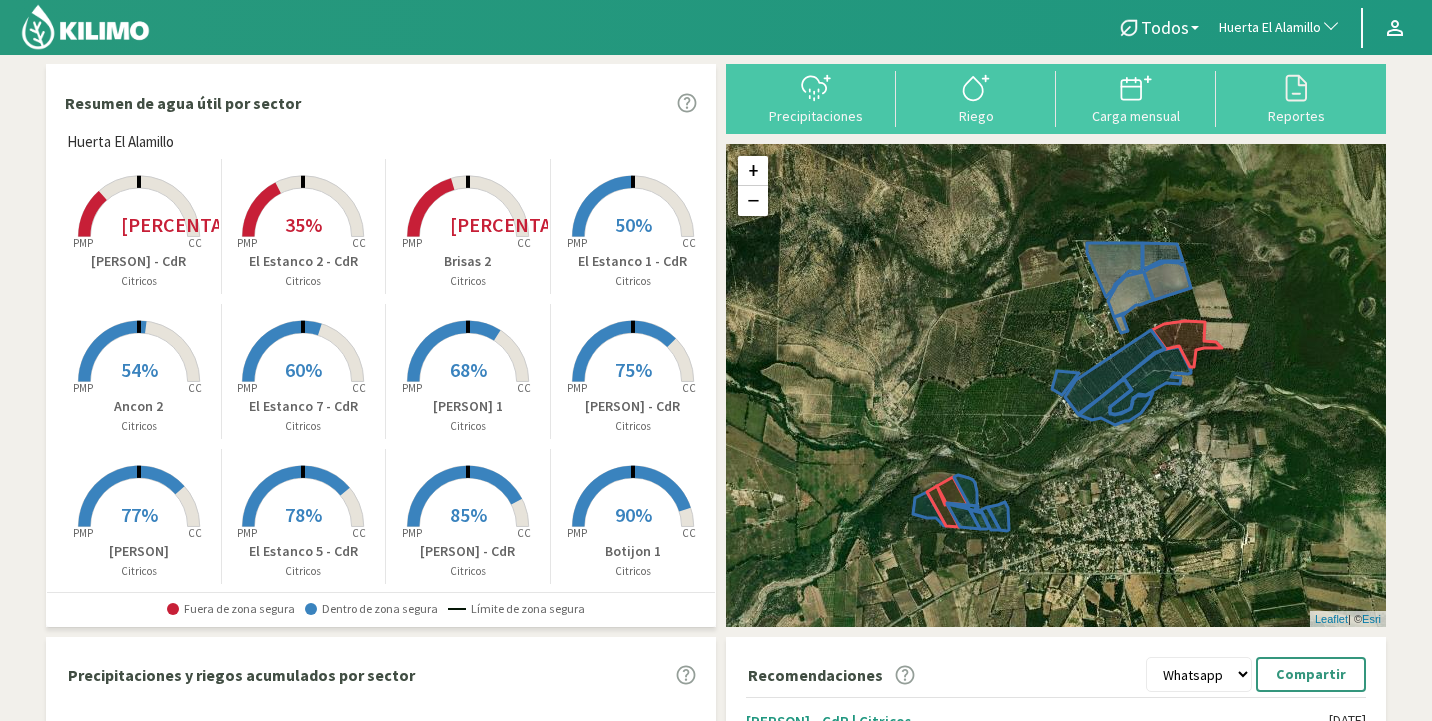 click 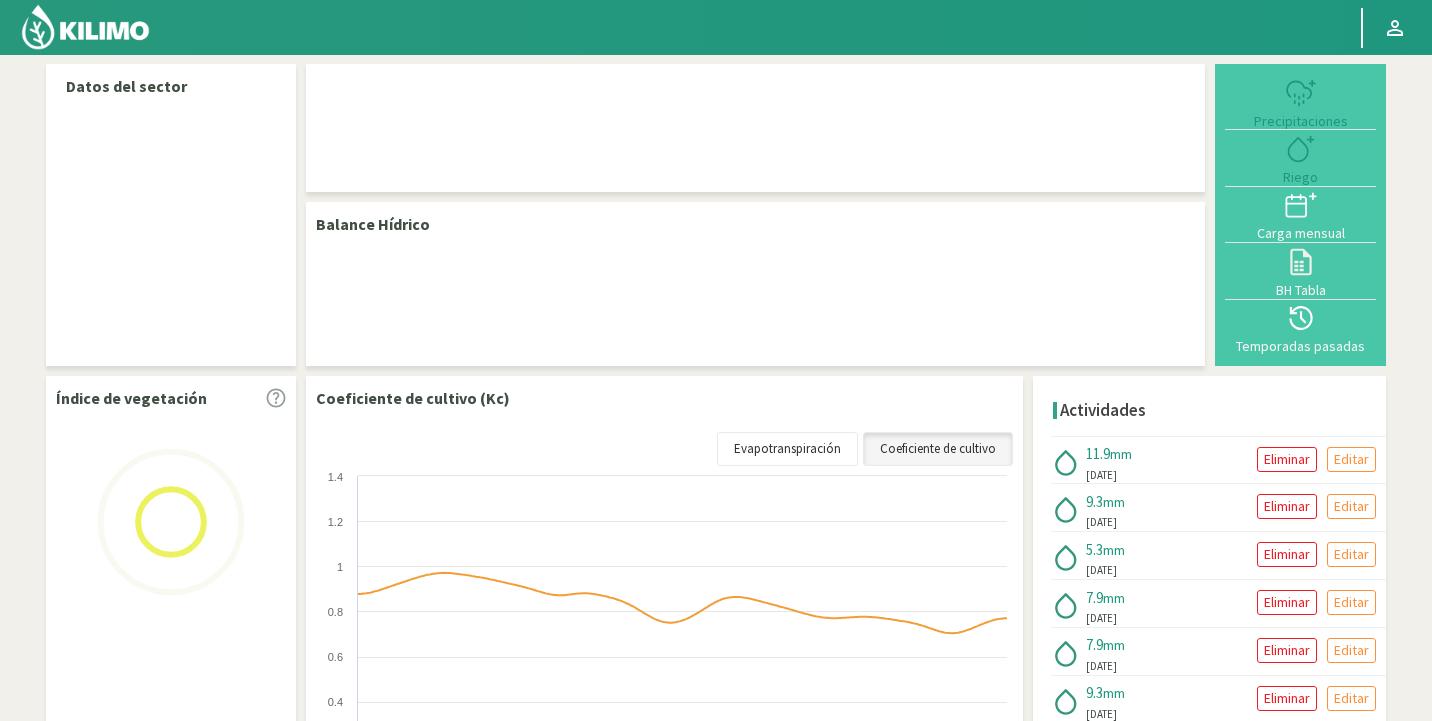 select on "[QUANTITY]: Object" 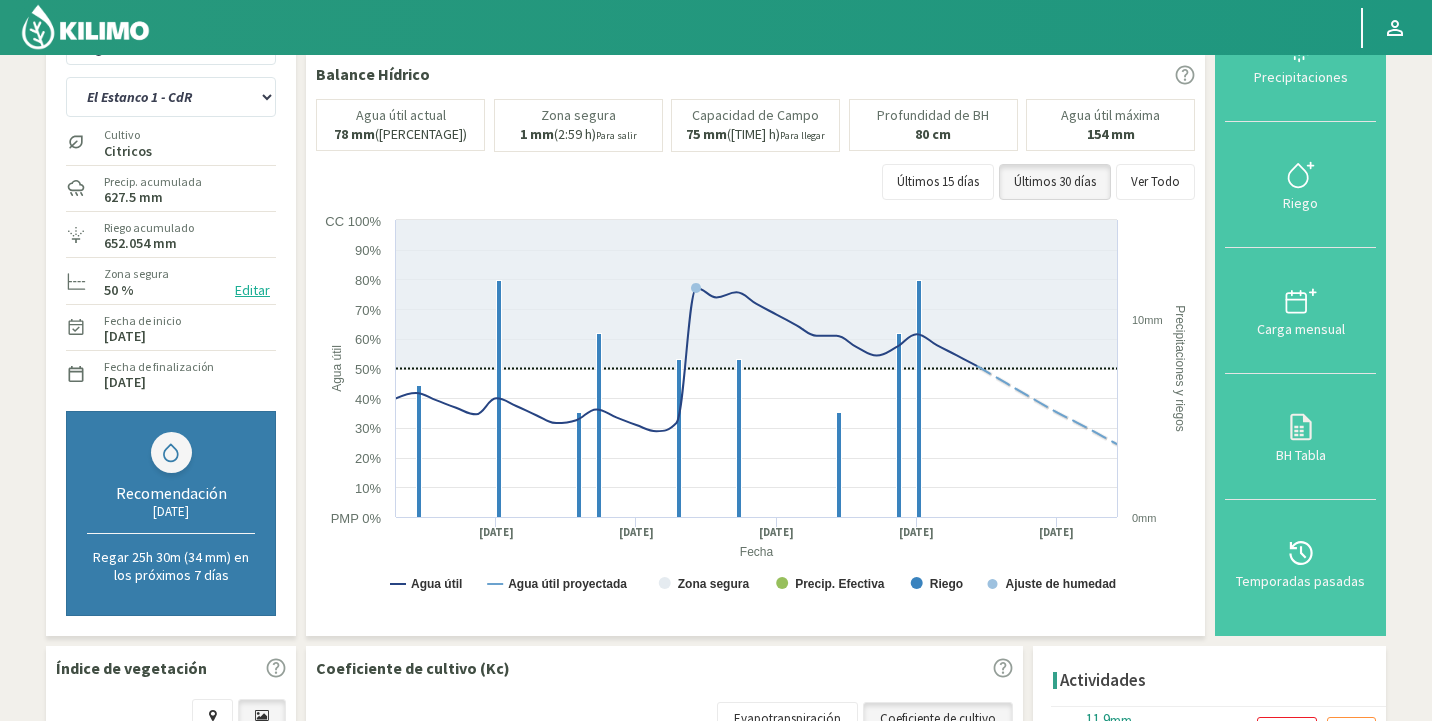 scroll, scrollTop: 0, scrollLeft: 0, axis: both 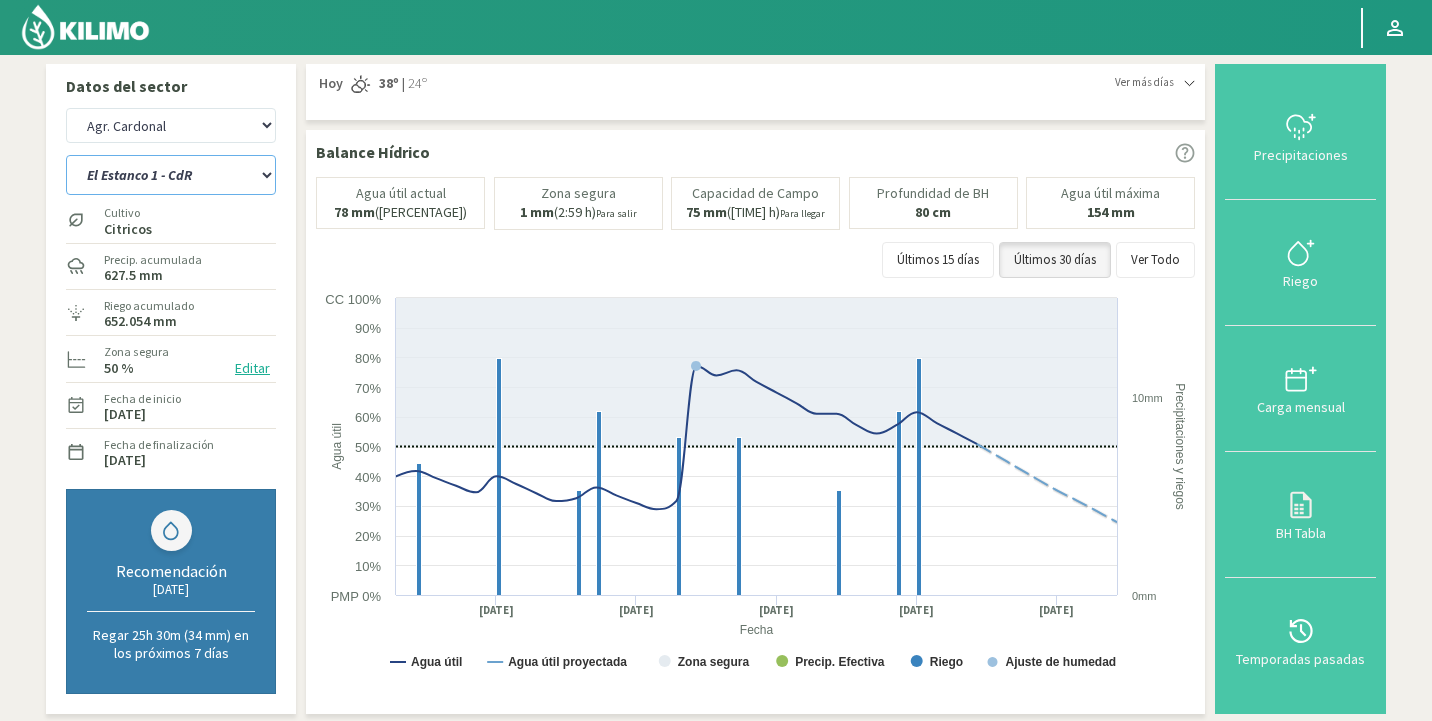 click on "Ancon 1 Ancon 2 Botijon 1 Botijon 2 Brisas 2 El Estanco 1 - CdR El Estanco 2 - CdR El Estanco 3 - CdR El Estanco 4 - CdR El Estanco 5 - CdR El Estanco 6 - CdR El Estanco 7 - CdR El Molino Gallineros (N) Nogales" 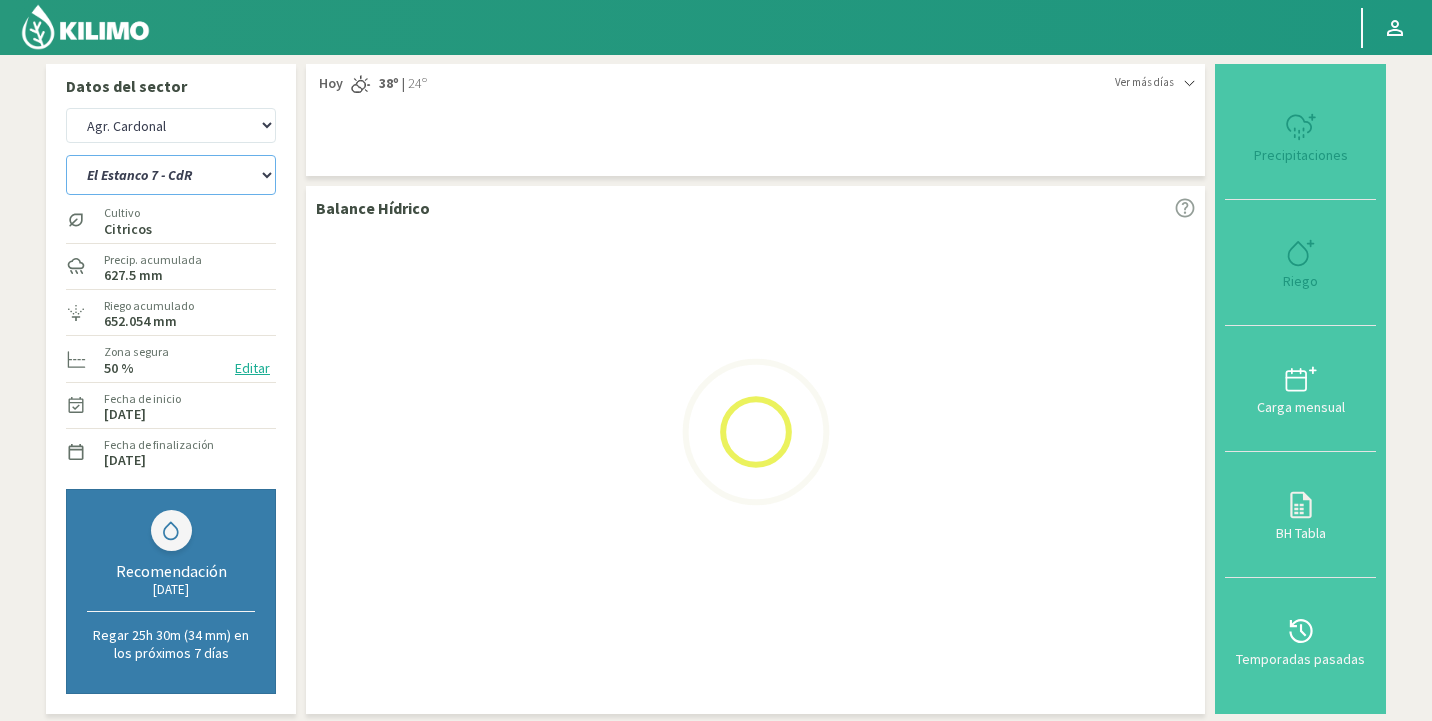 select on "5: Object" 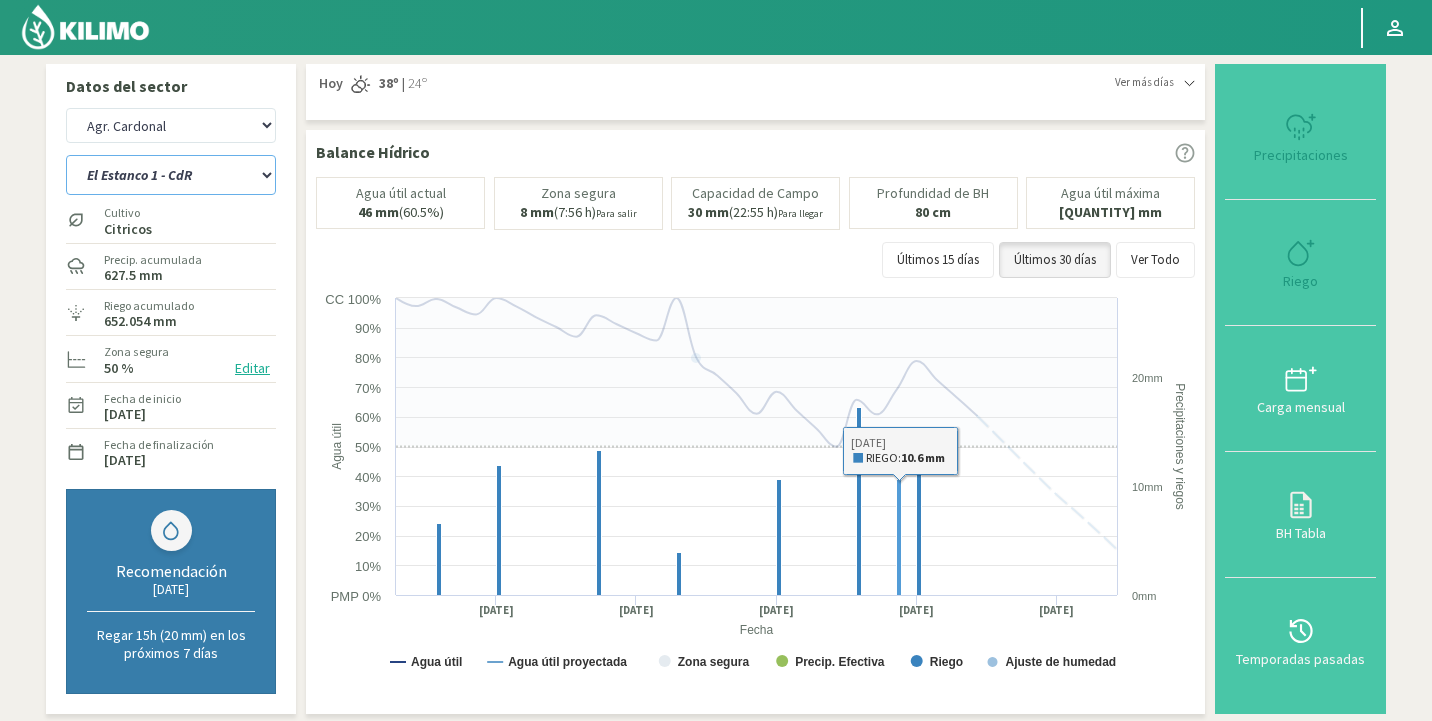 select on "405: Object" 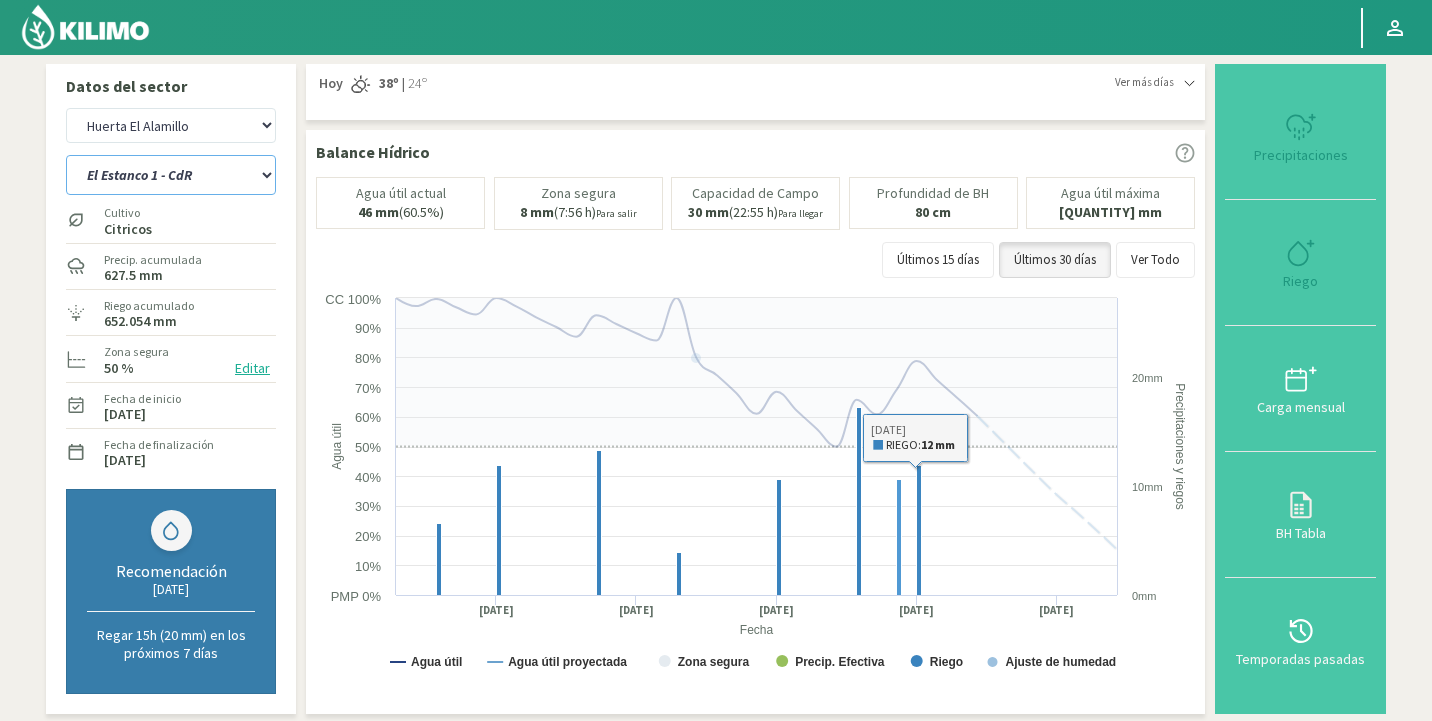 select on "26: Object" 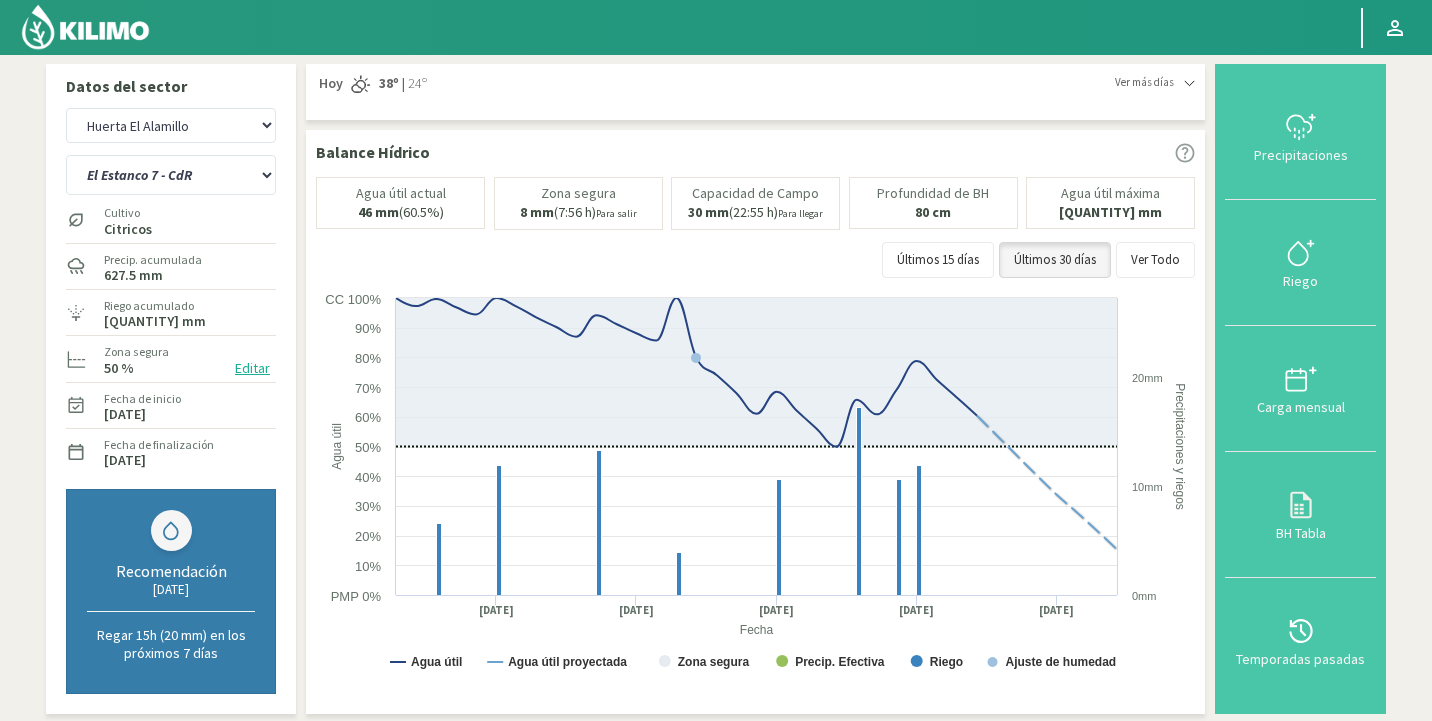 click 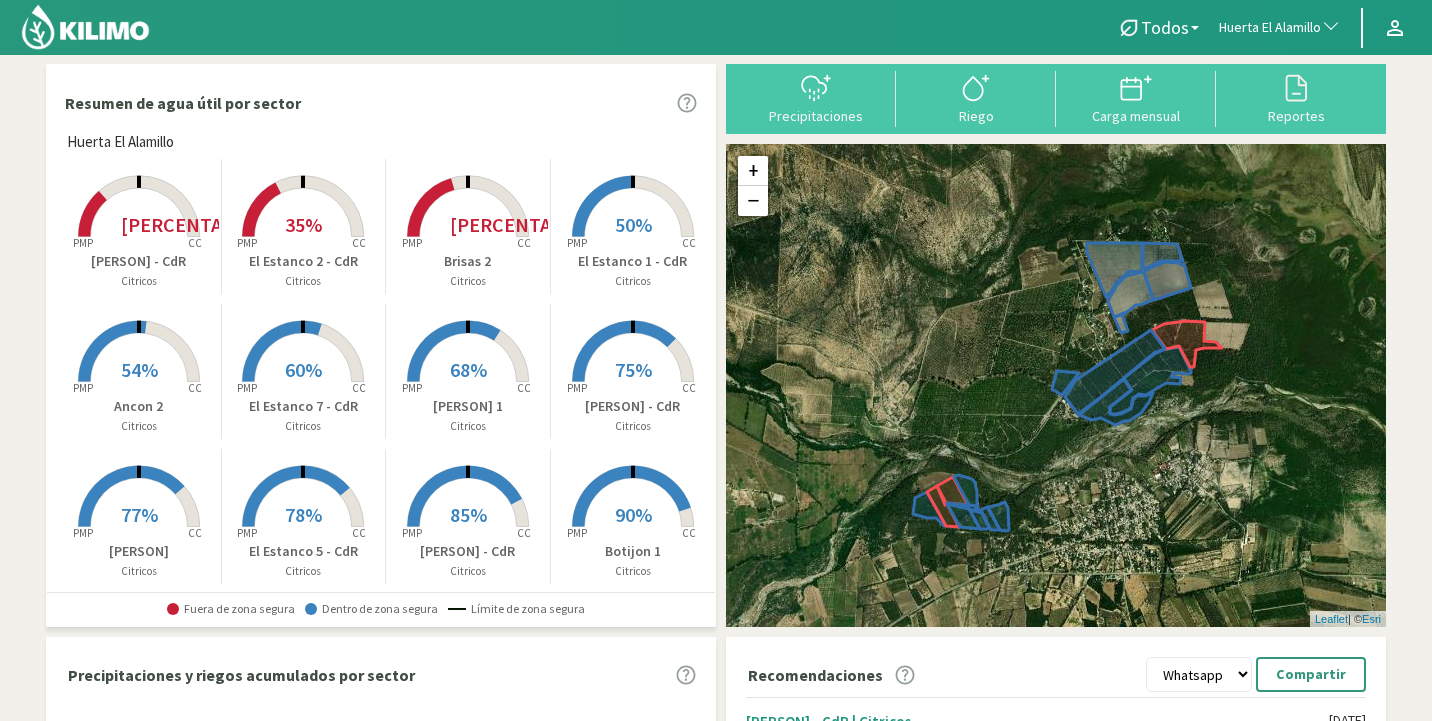 click 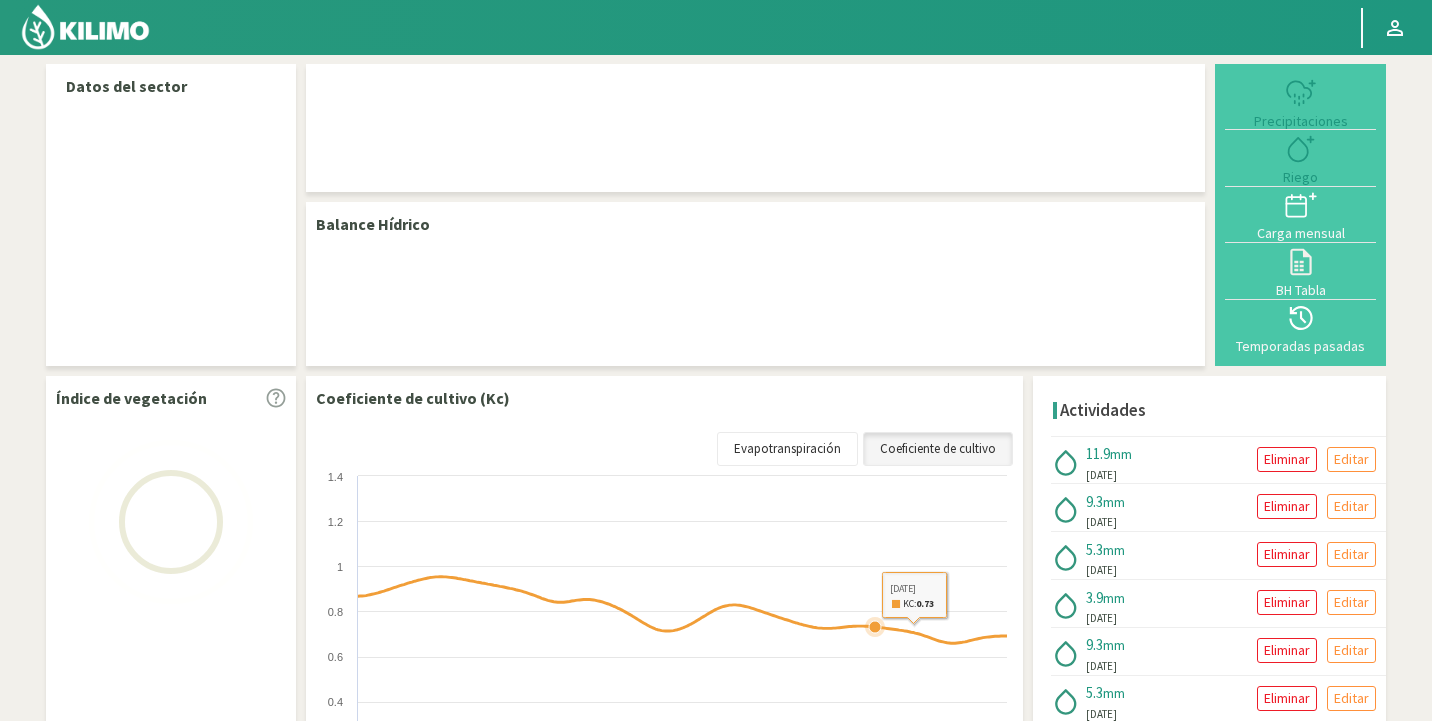 select on "[QUANTITY]: Object" 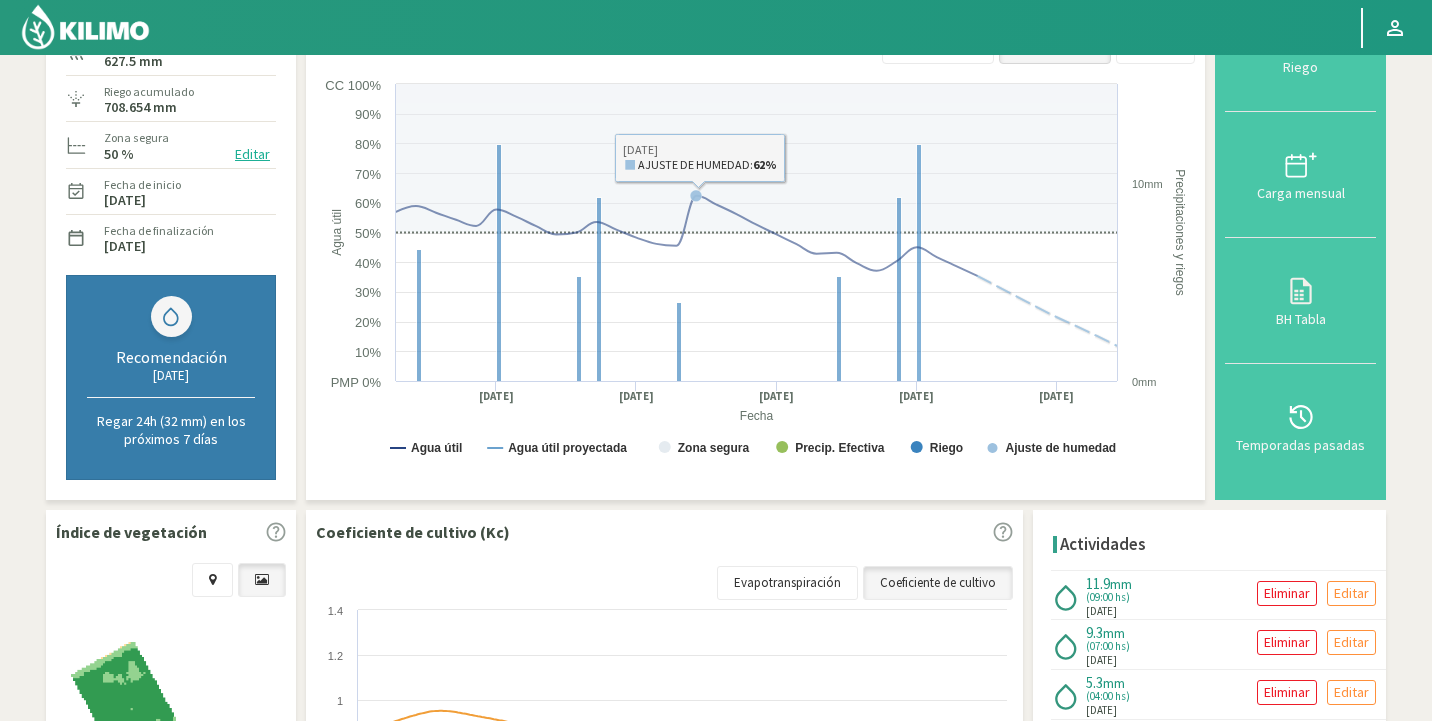 scroll, scrollTop: 370, scrollLeft: 0, axis: vertical 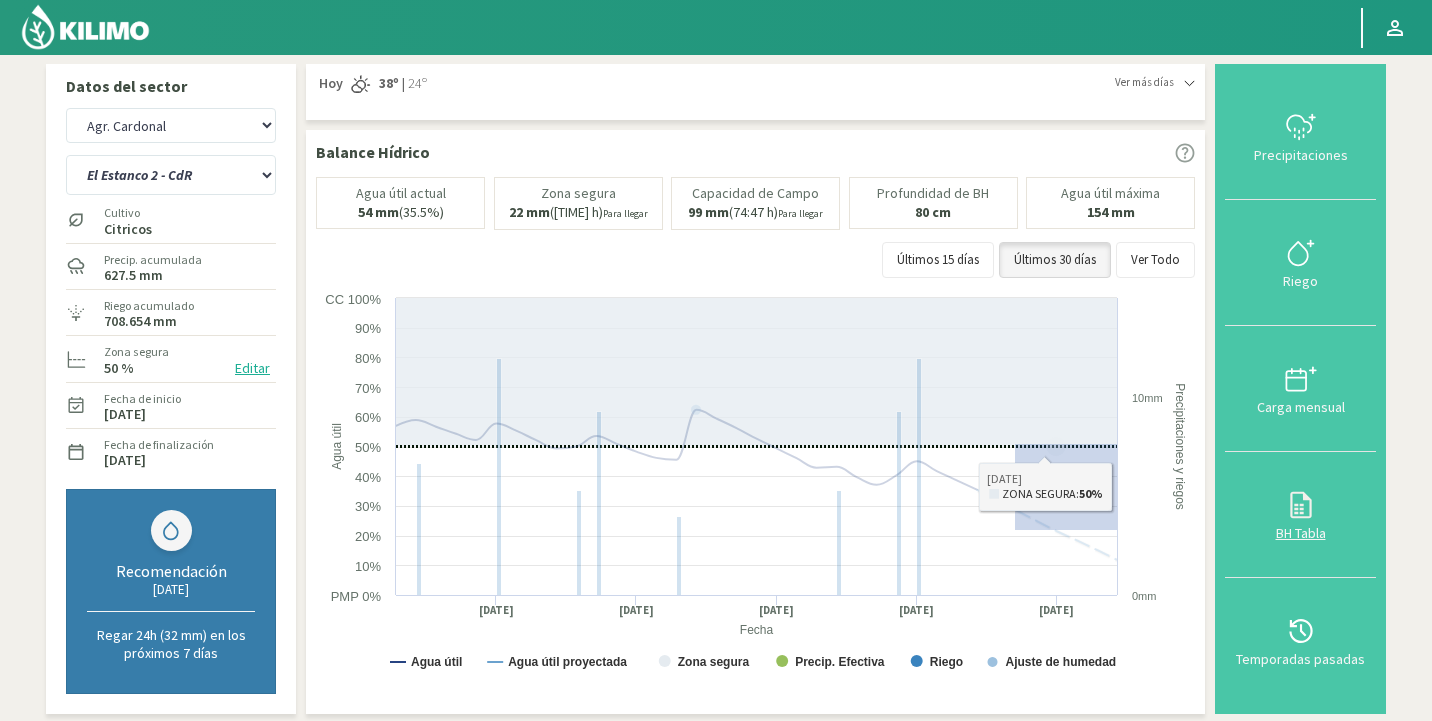 drag, startPoint x: 1015, startPoint y: 444, endPoint x: 1326, endPoint y: 522, distance: 320.6322 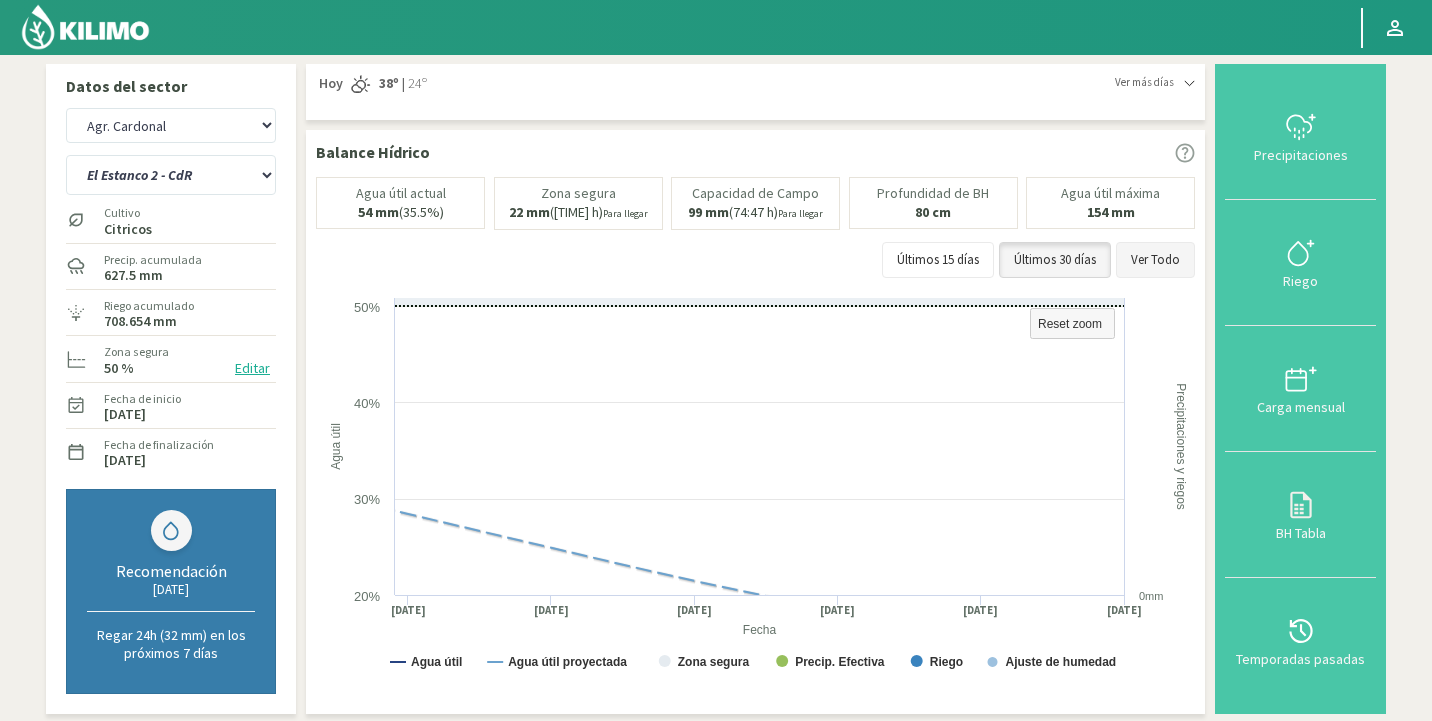 click on "Ver Todo" at bounding box center (1155, 260) 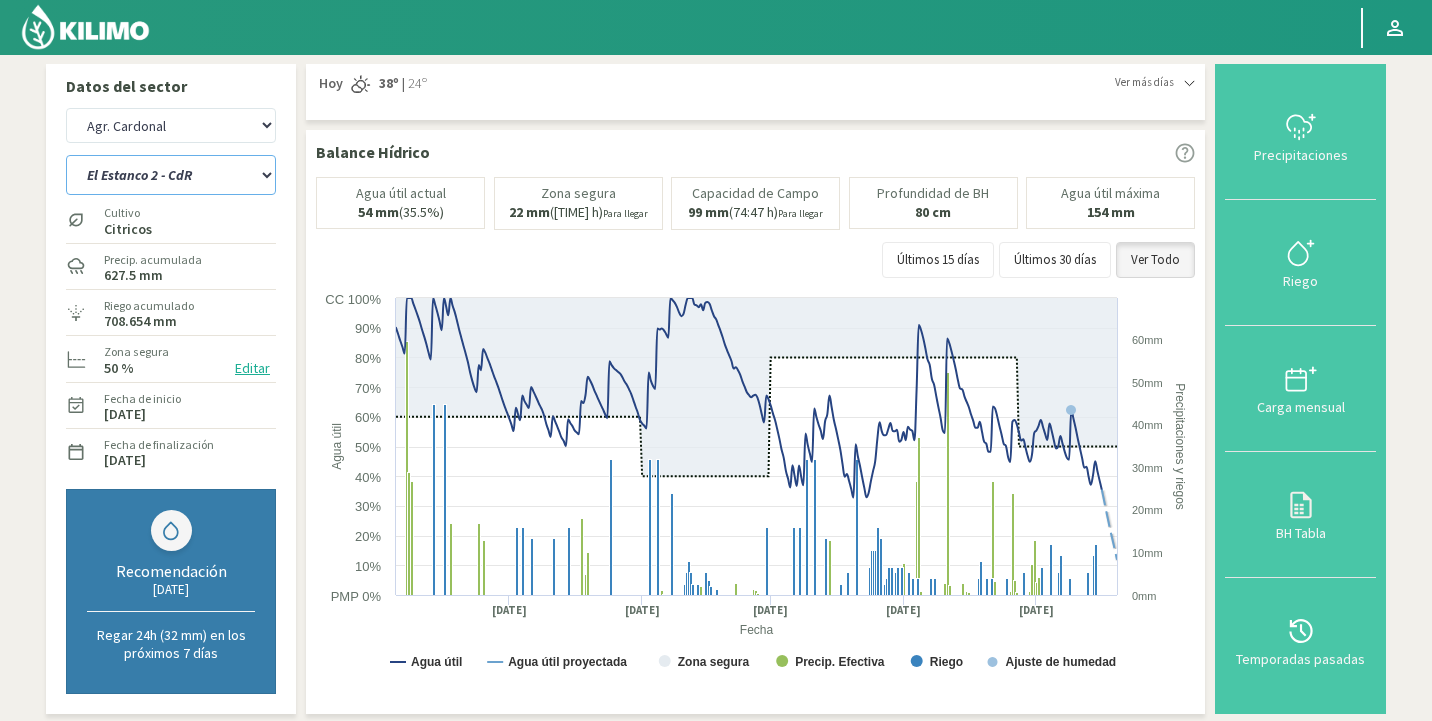 click on "Ancon 1 Ancon 2 Botijon 1 Botijon 2 Brisas 2 El Estanco 1 - CdR El Estanco 2 - CdR El Estanco 3 - CdR El Estanco 4 - CdR El Estanco 5 - CdR El Estanco 6 - CdR El Estanco 7 - CdR El Molino Gallineros (N) Nogales" 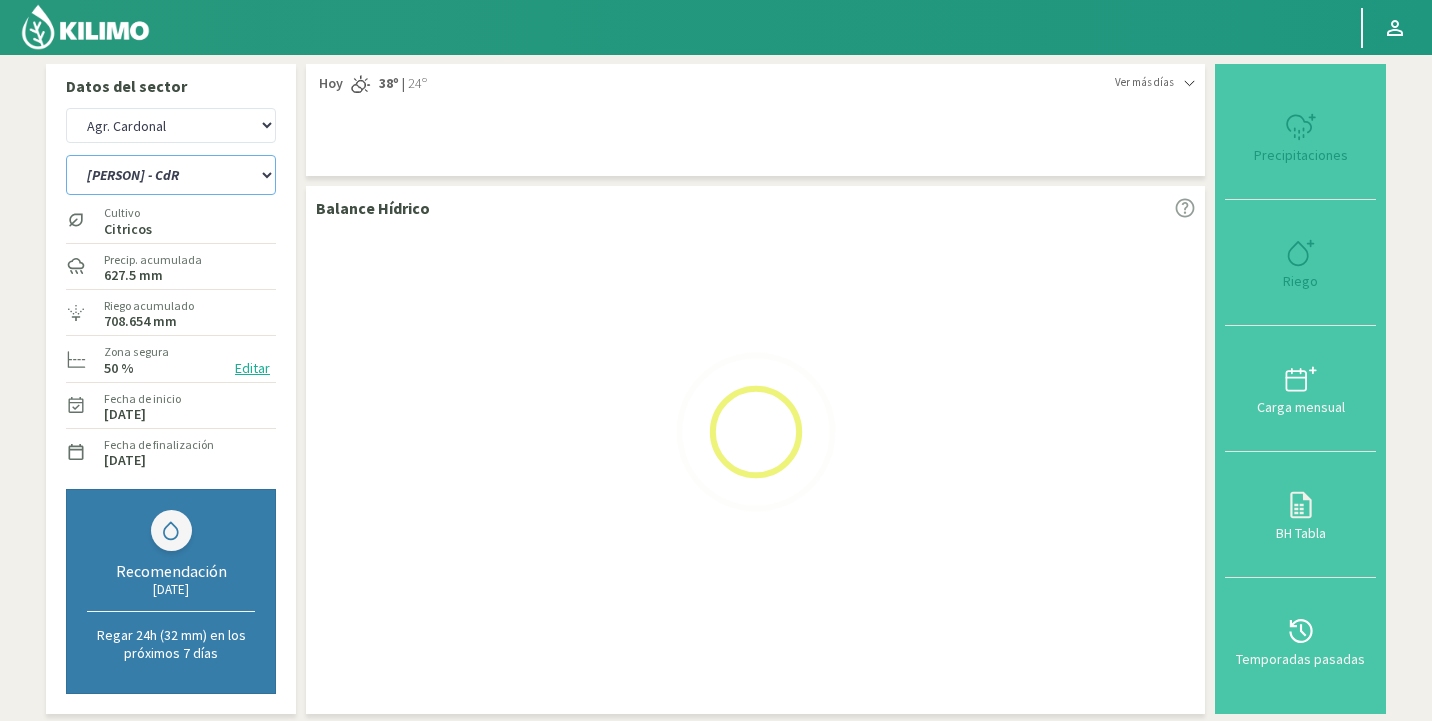 select on "6: Object" 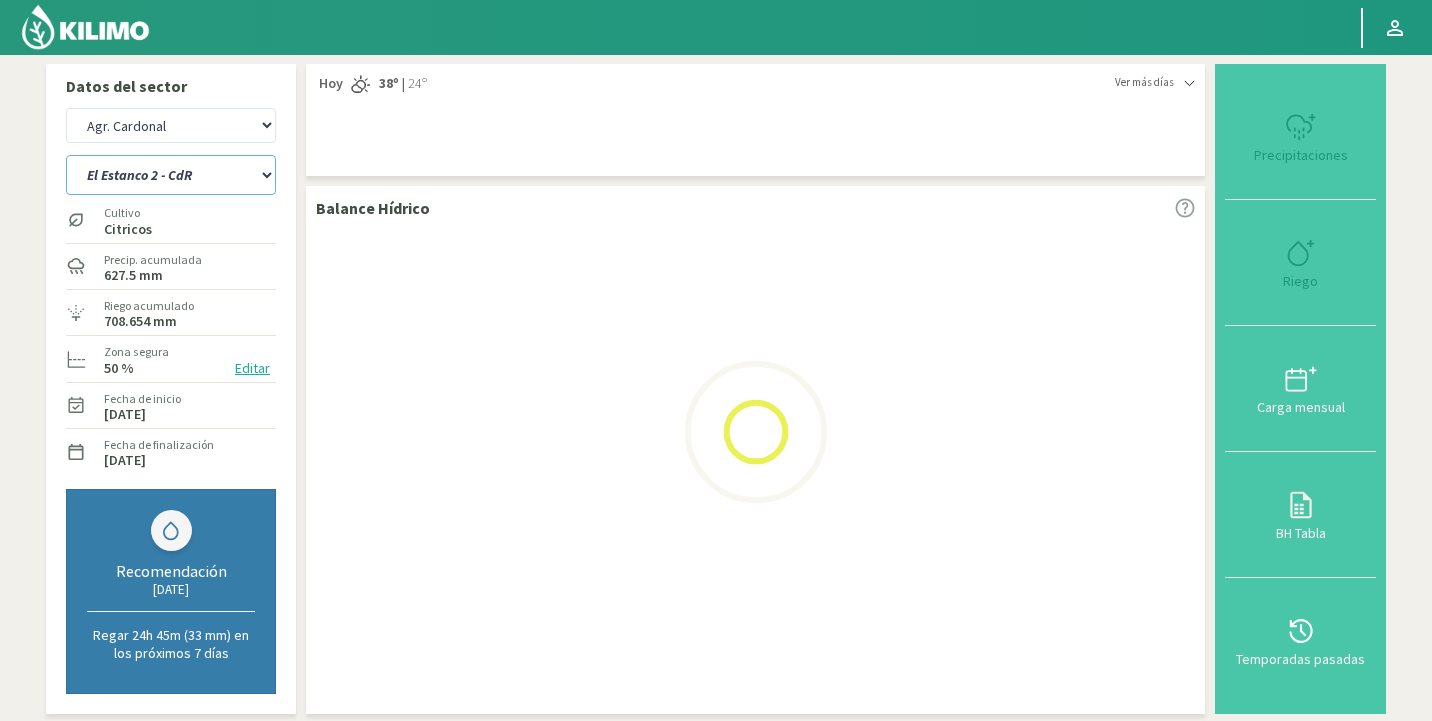 select on "405: Object" 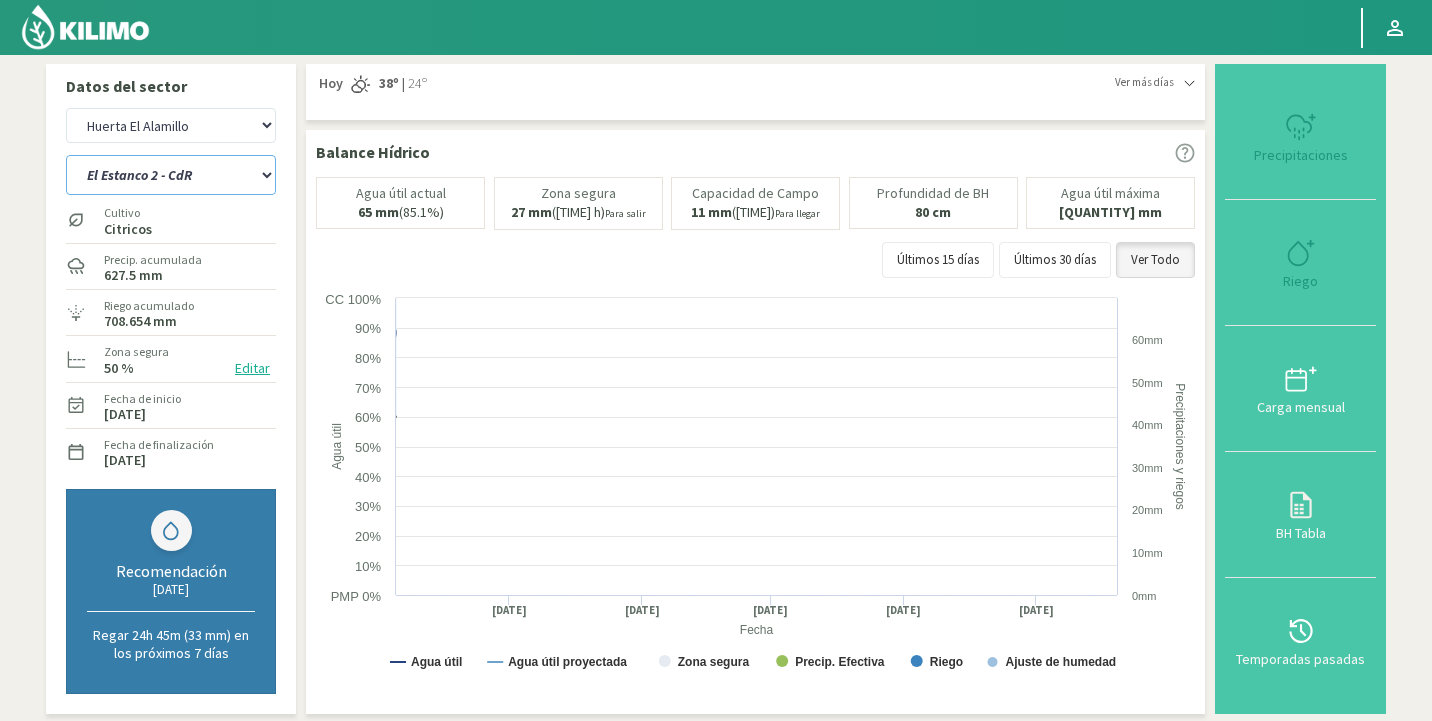 select on "25: Object" 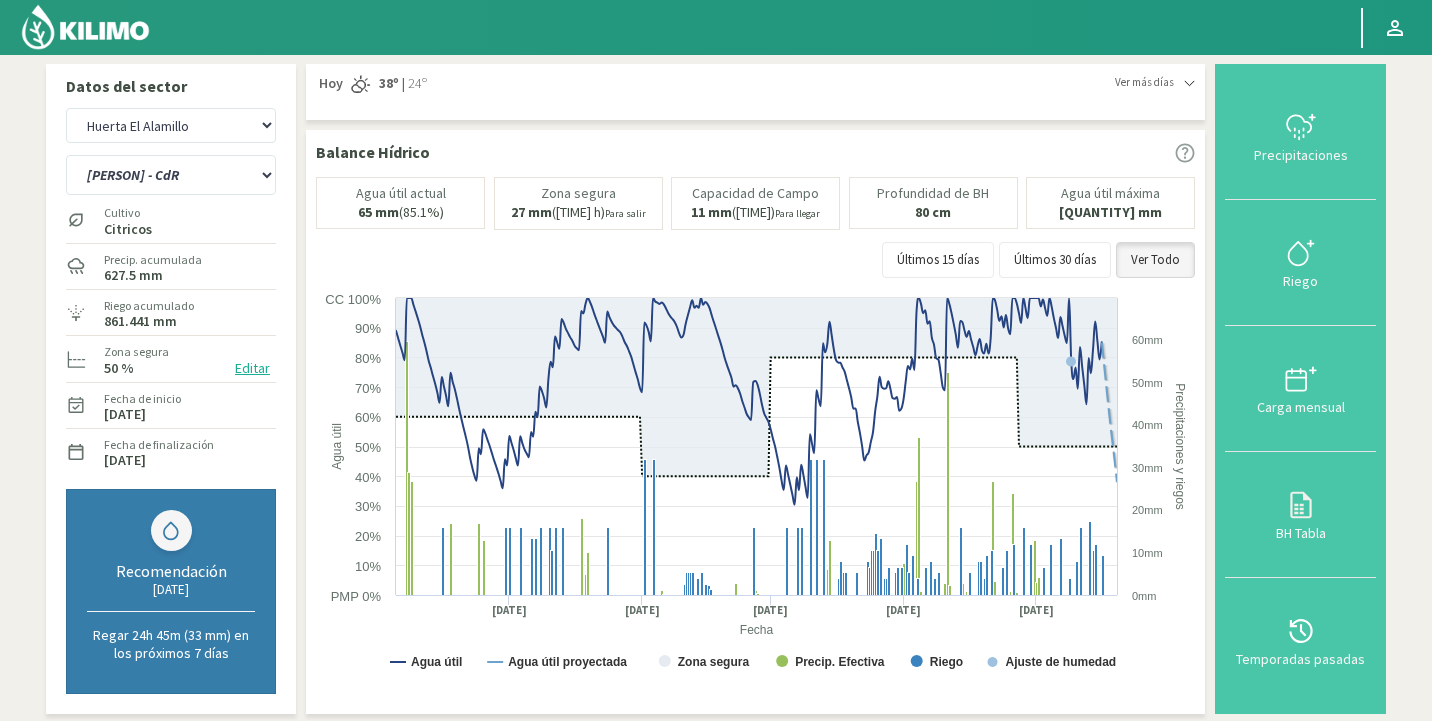 drag, startPoint x: 349, startPoint y: 210, endPoint x: 412, endPoint y: 213, distance: 63.07139 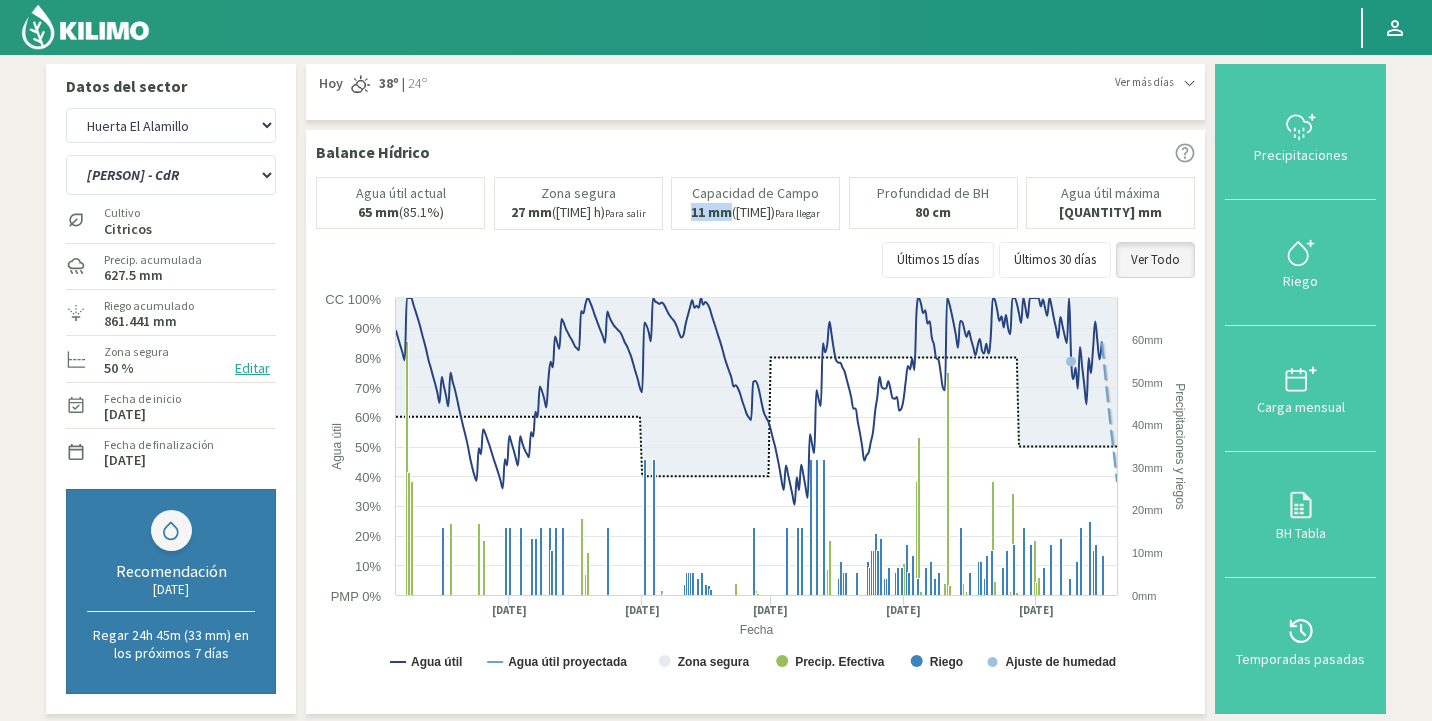 drag, startPoint x: 678, startPoint y: 217, endPoint x: 728, endPoint y: 216, distance: 50.01 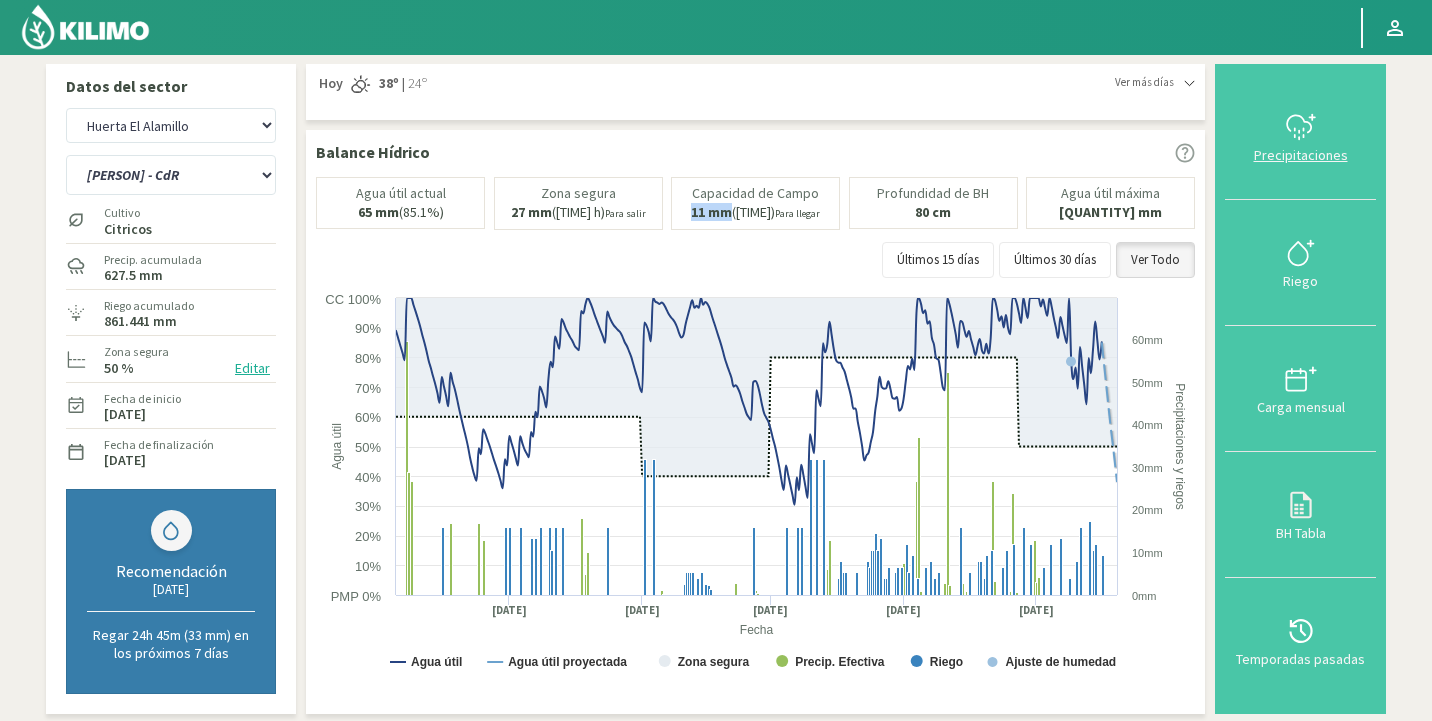click on "Precipitaciones" at bounding box center (1300, 137) 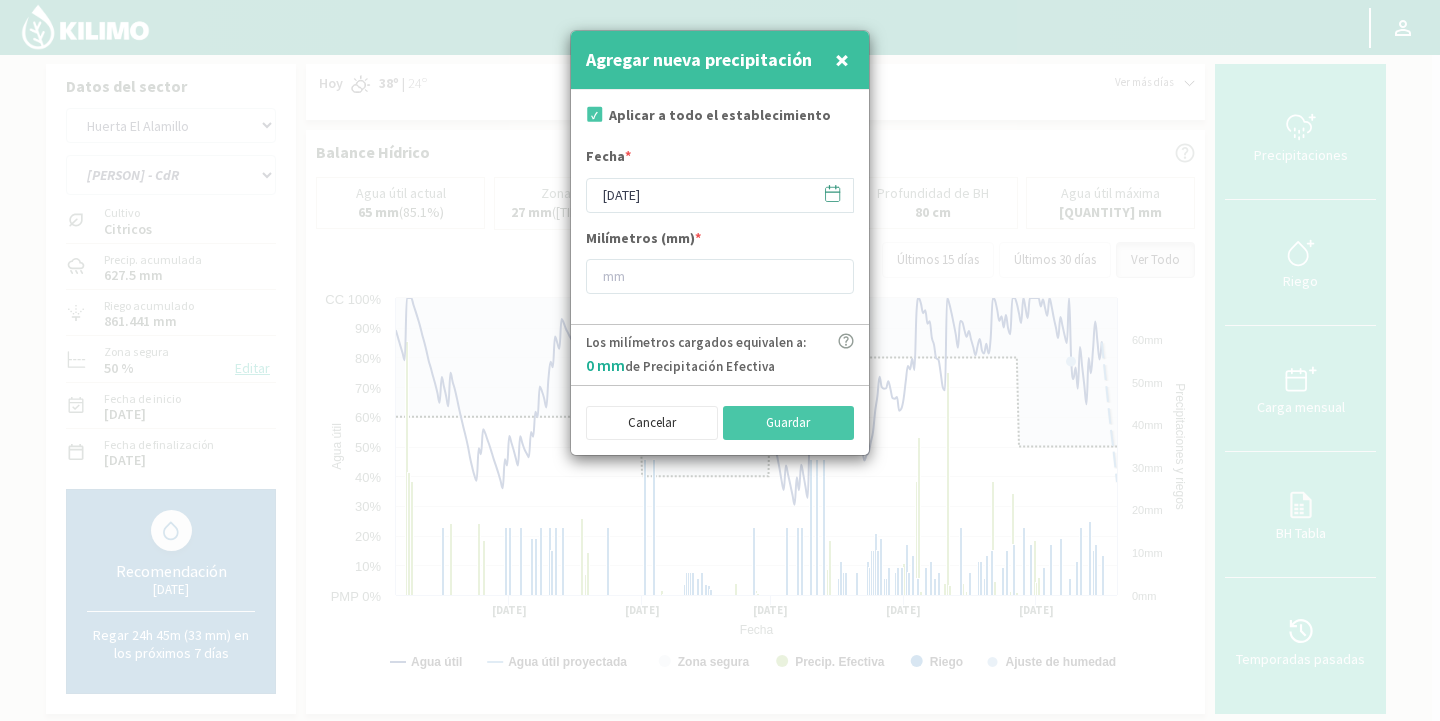 click on "Fecha  *  [DATE]" at bounding box center [720, 179] 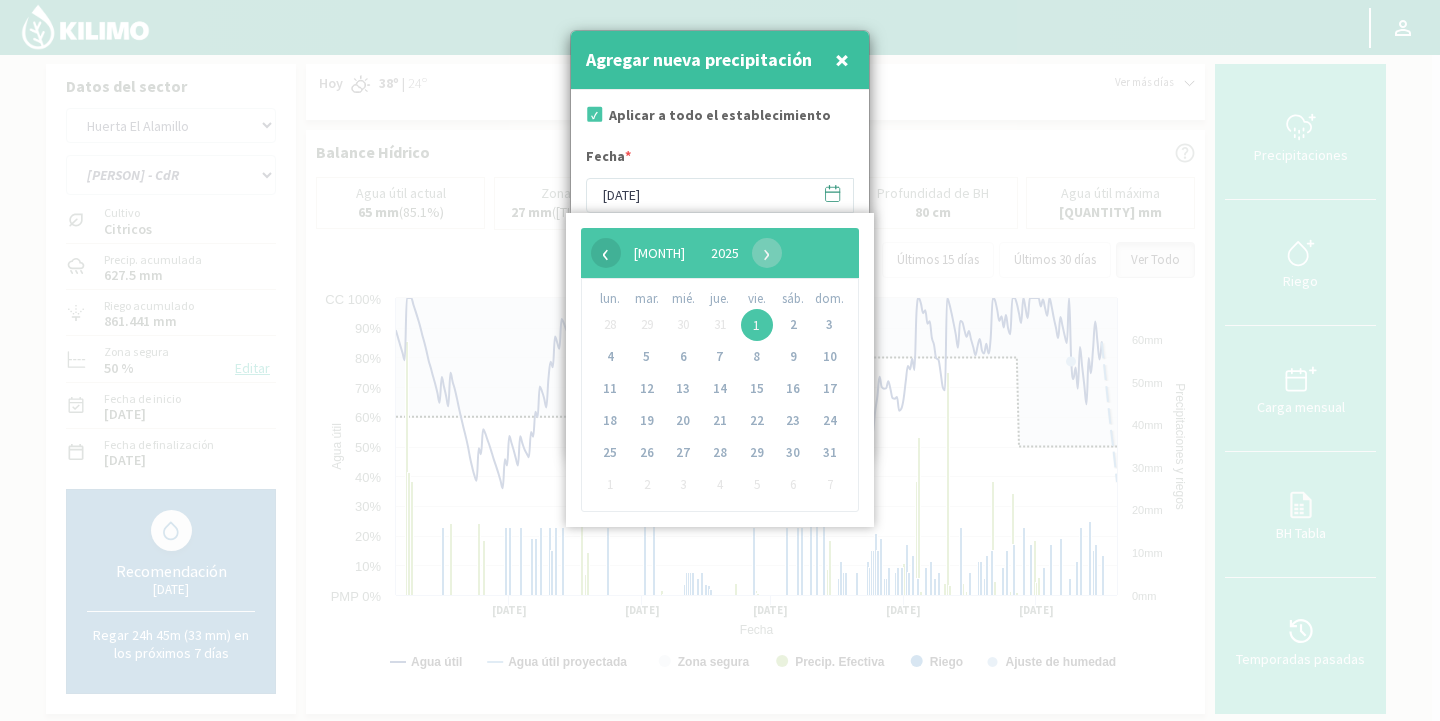 click on "‹" 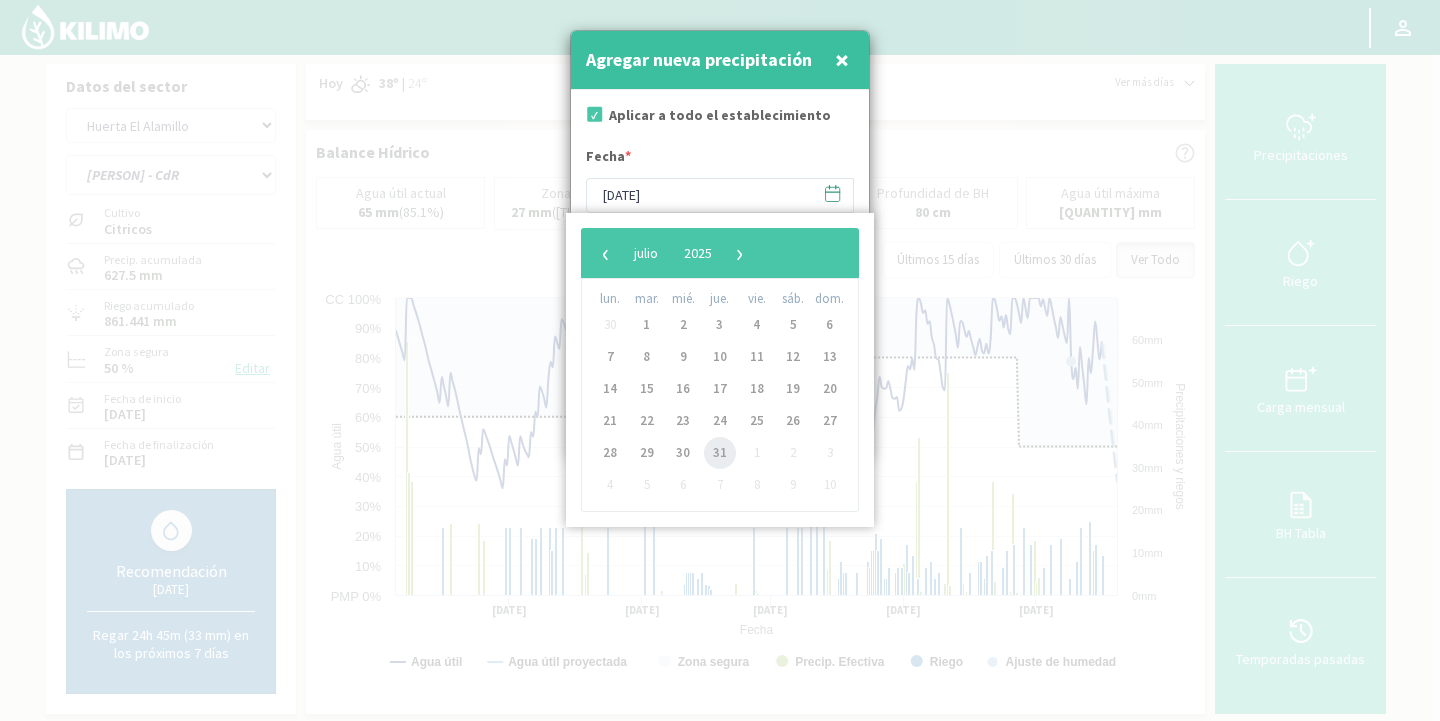 click on "31" 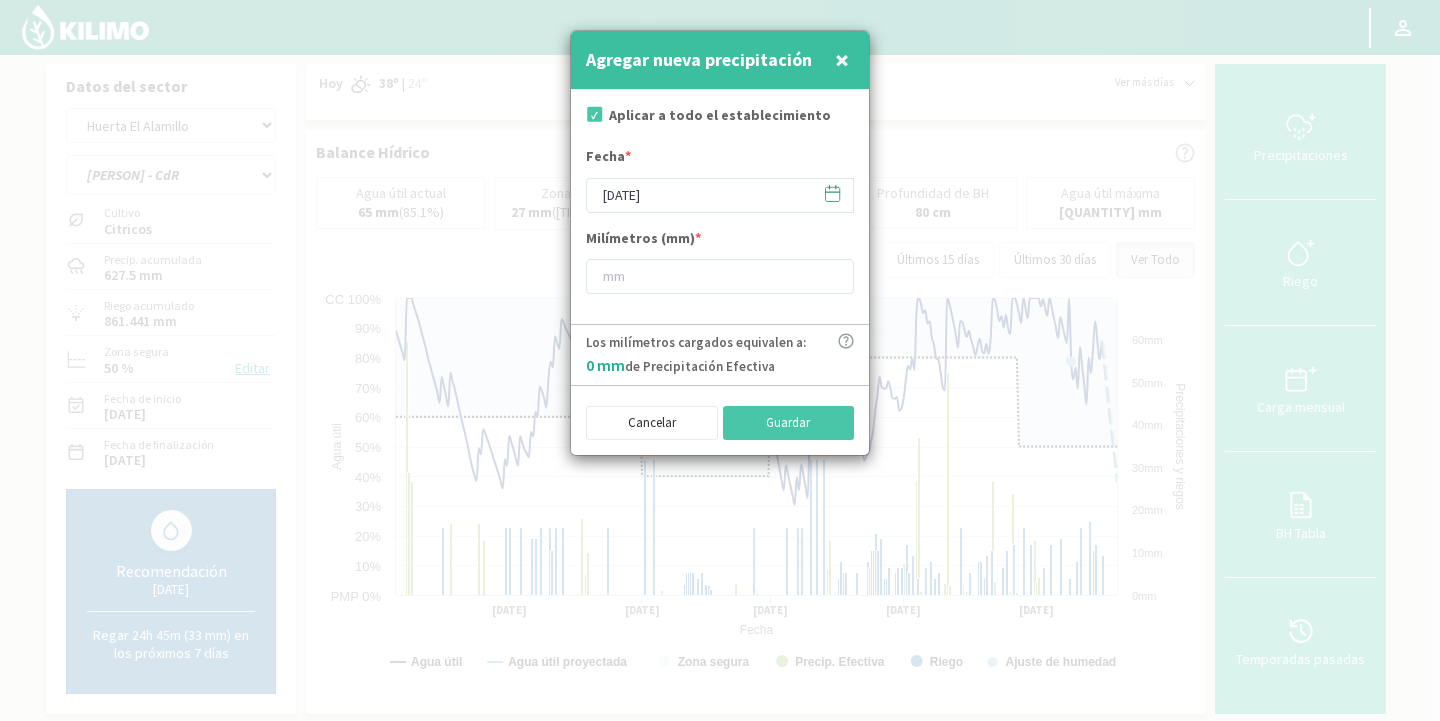 click on "Milímetros (mm)  *" at bounding box center (643, 241) 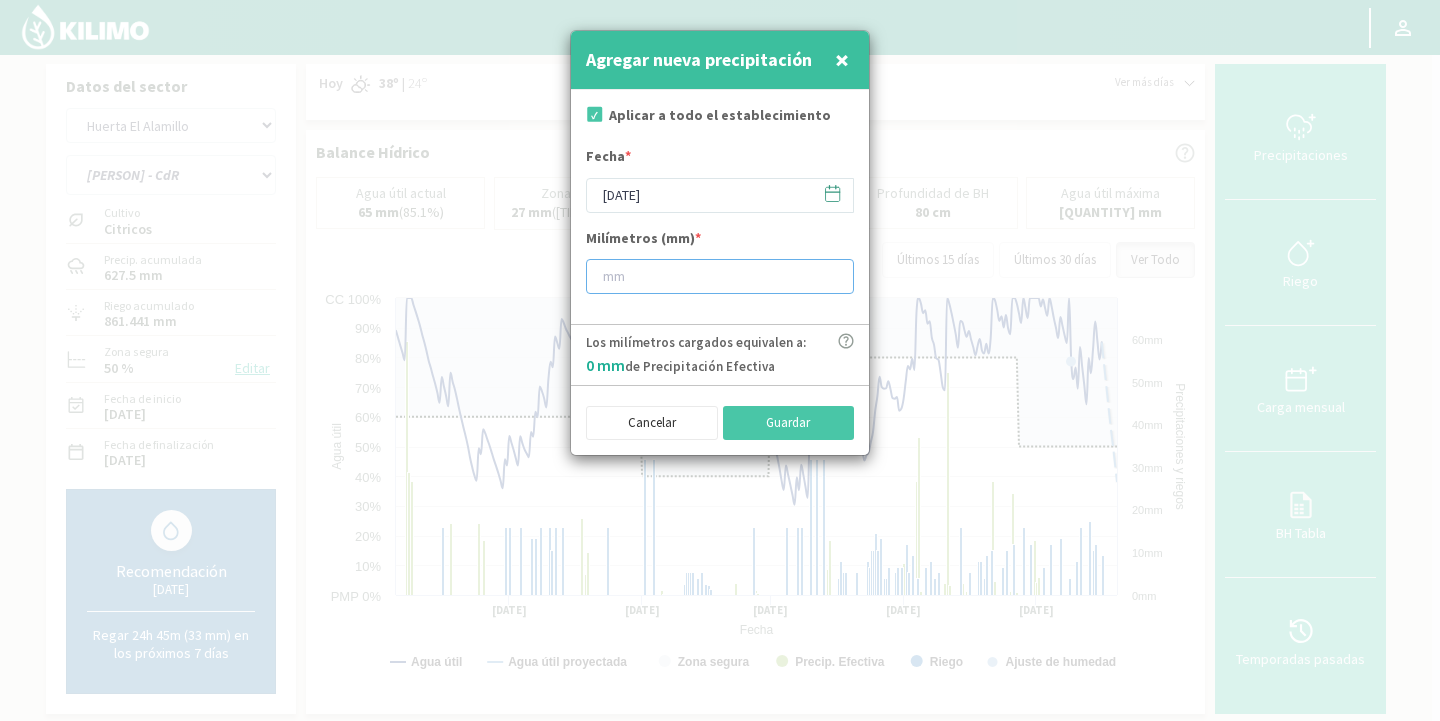 click at bounding box center (720, 276) 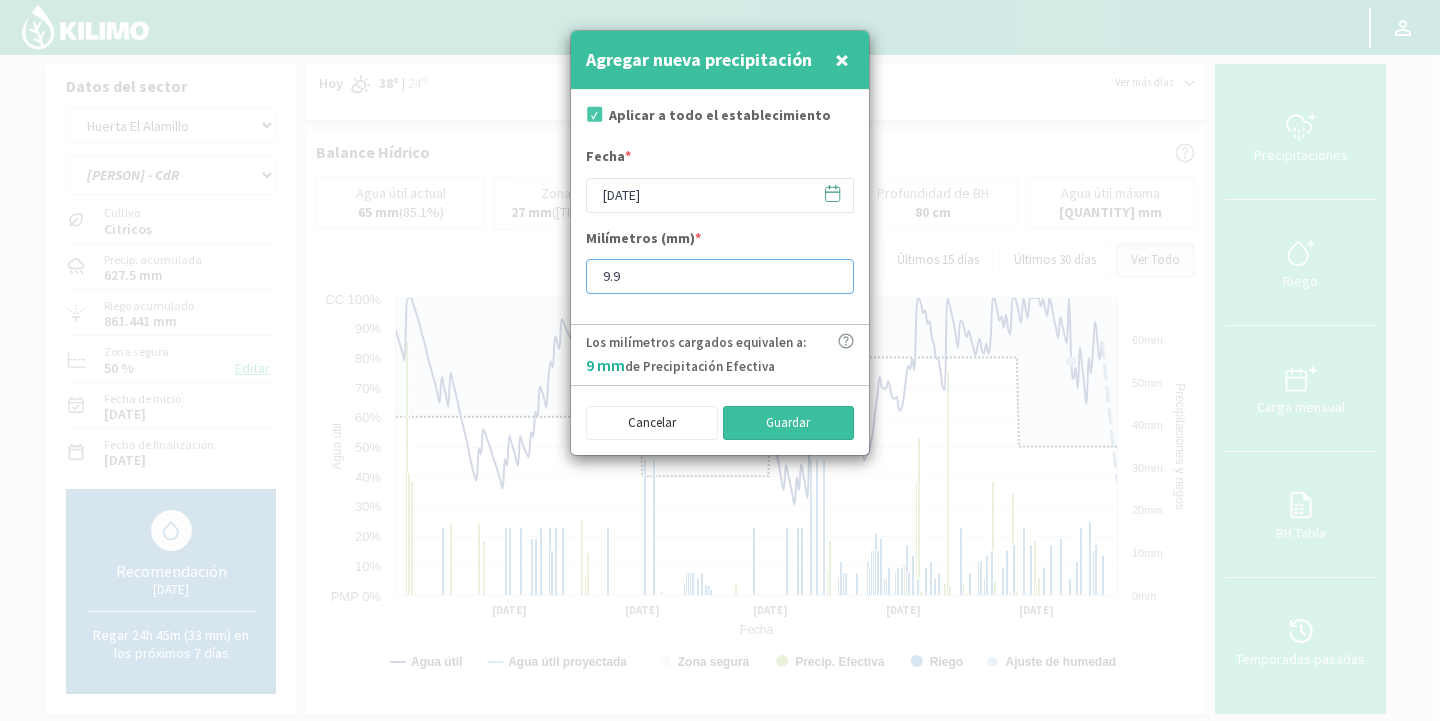 type on "9.9" 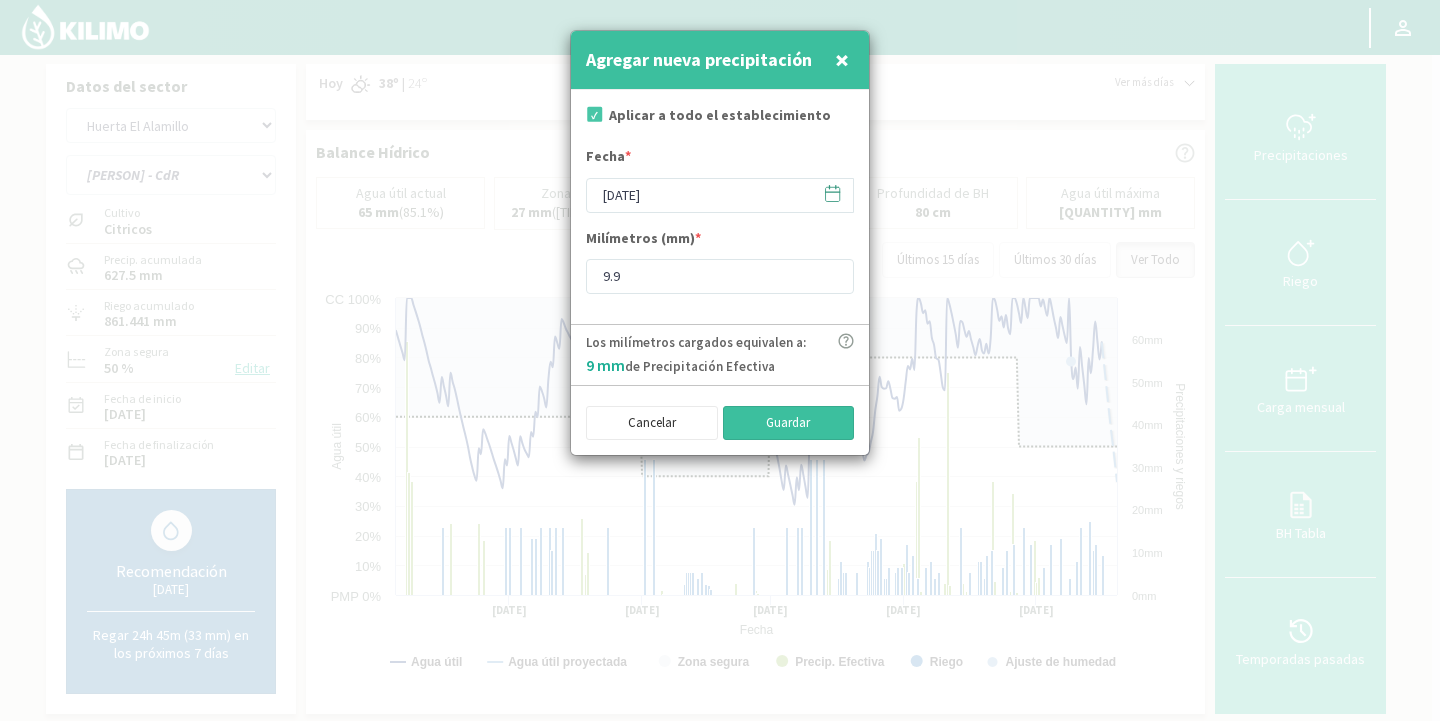 click on "Guardar" at bounding box center [789, 423] 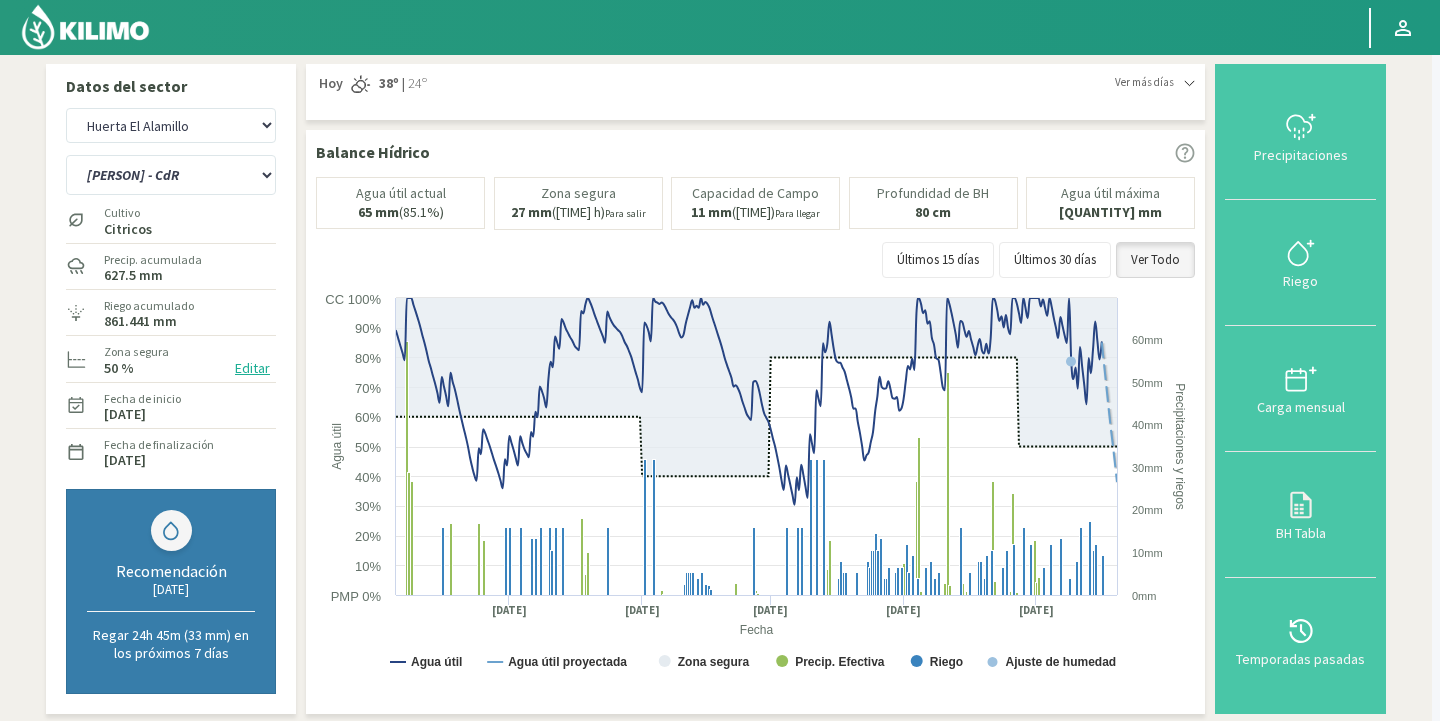 type on "[DATE]" 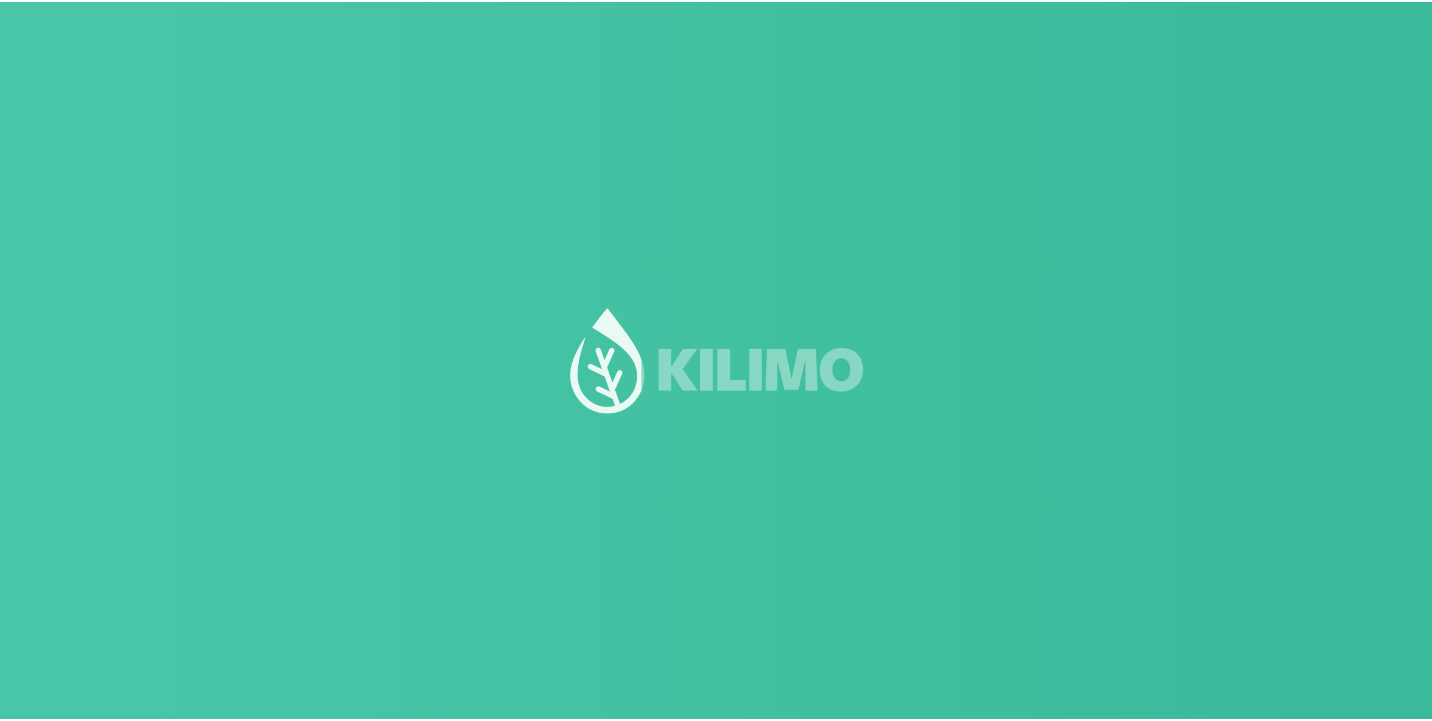 scroll, scrollTop: 0, scrollLeft: 0, axis: both 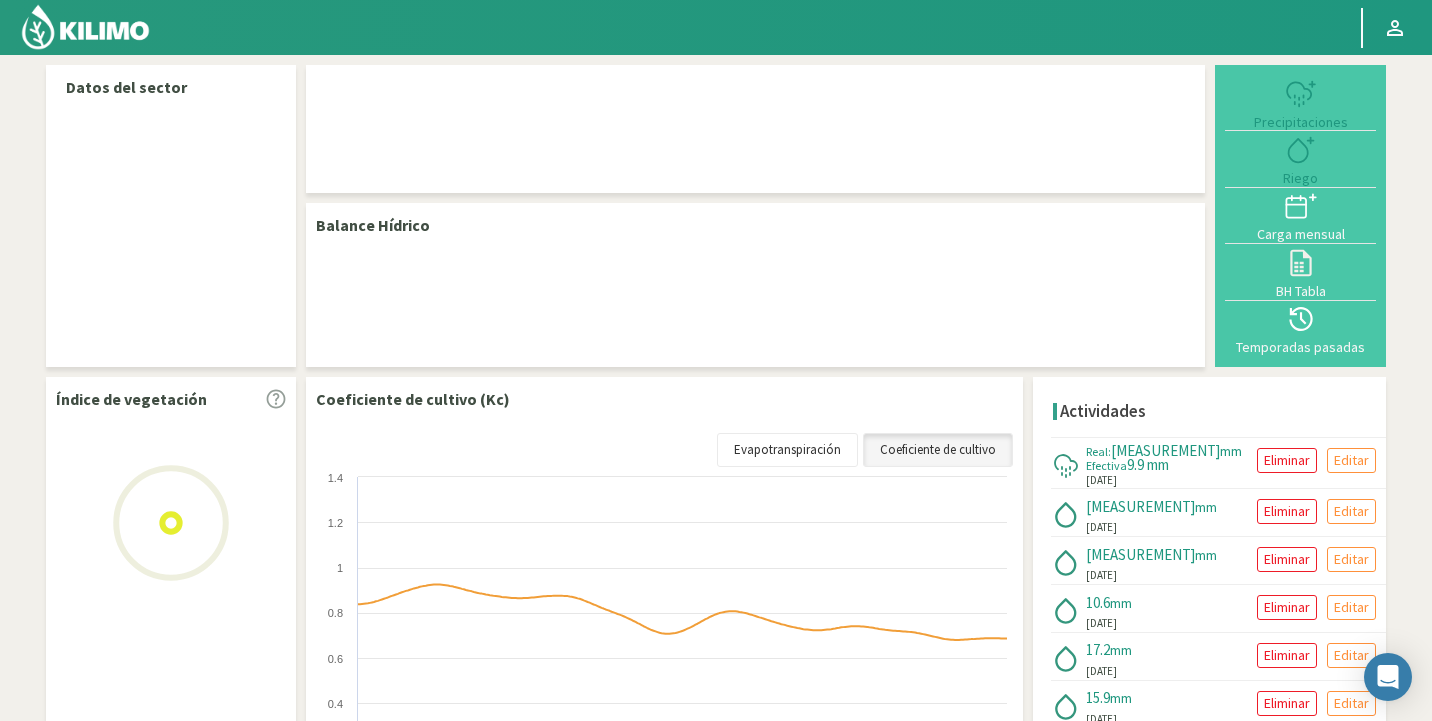 select on "127: Object" 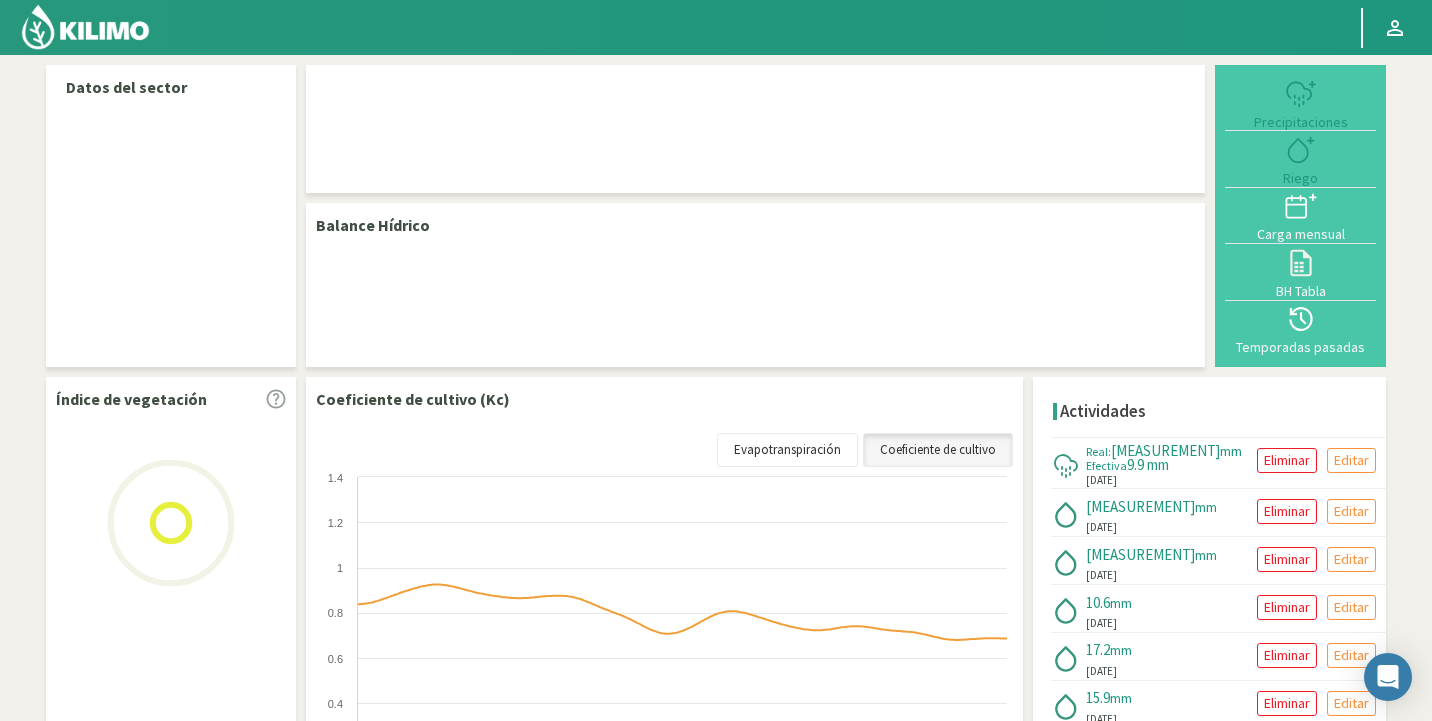select on "10: Object" 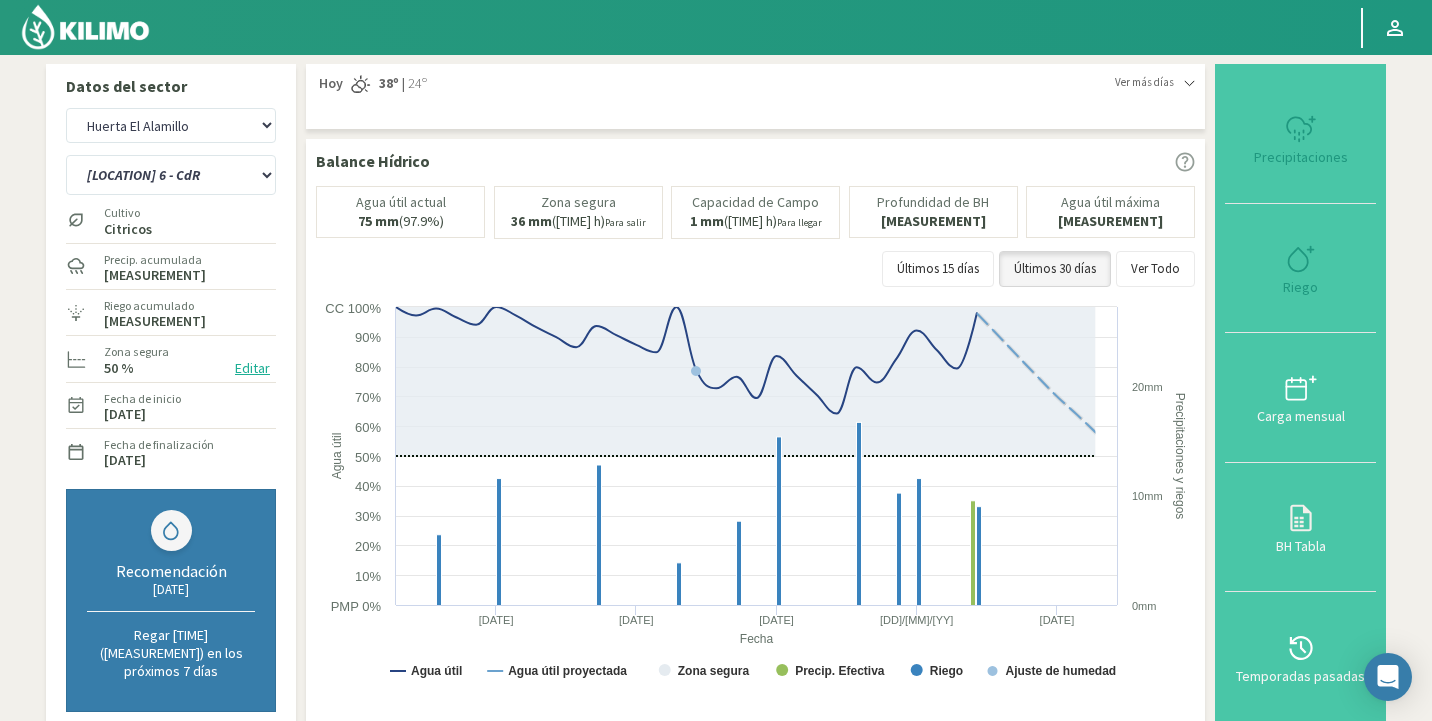 click 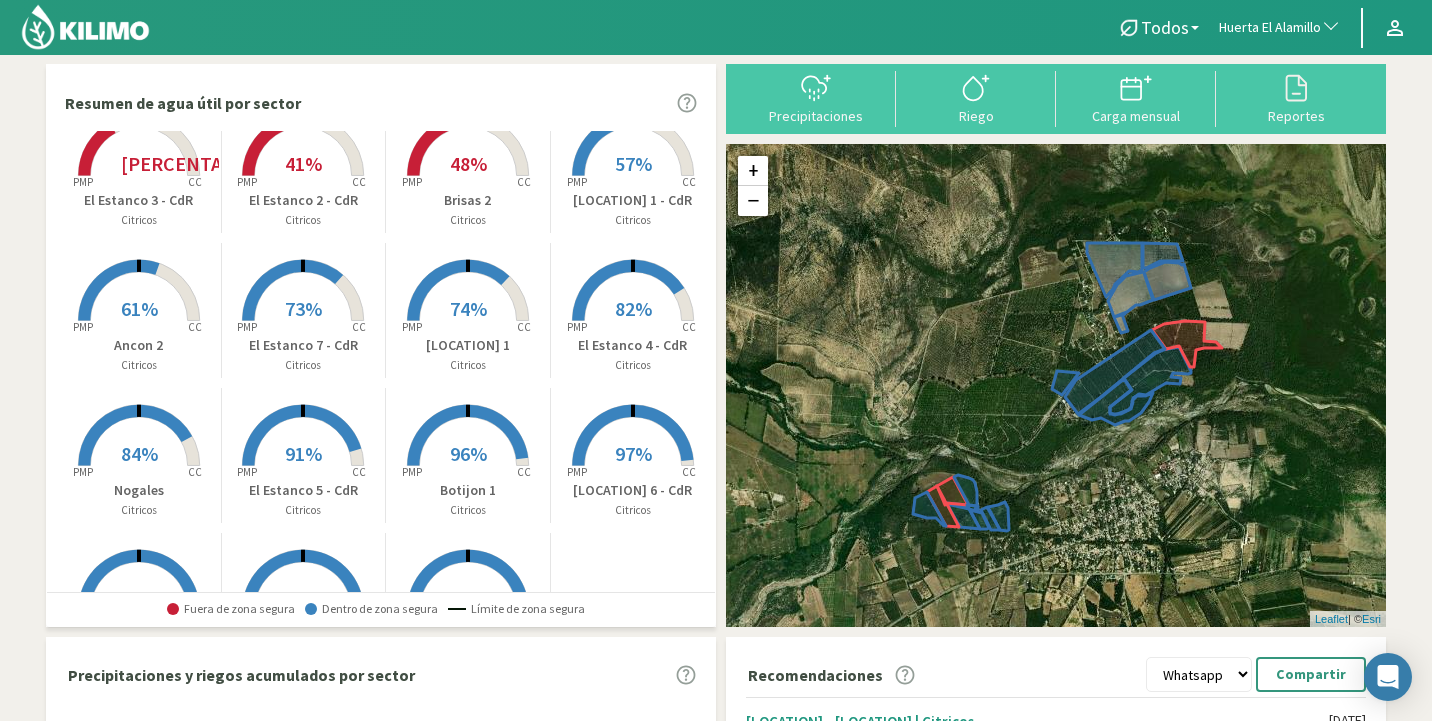 scroll, scrollTop: 162, scrollLeft: 0, axis: vertical 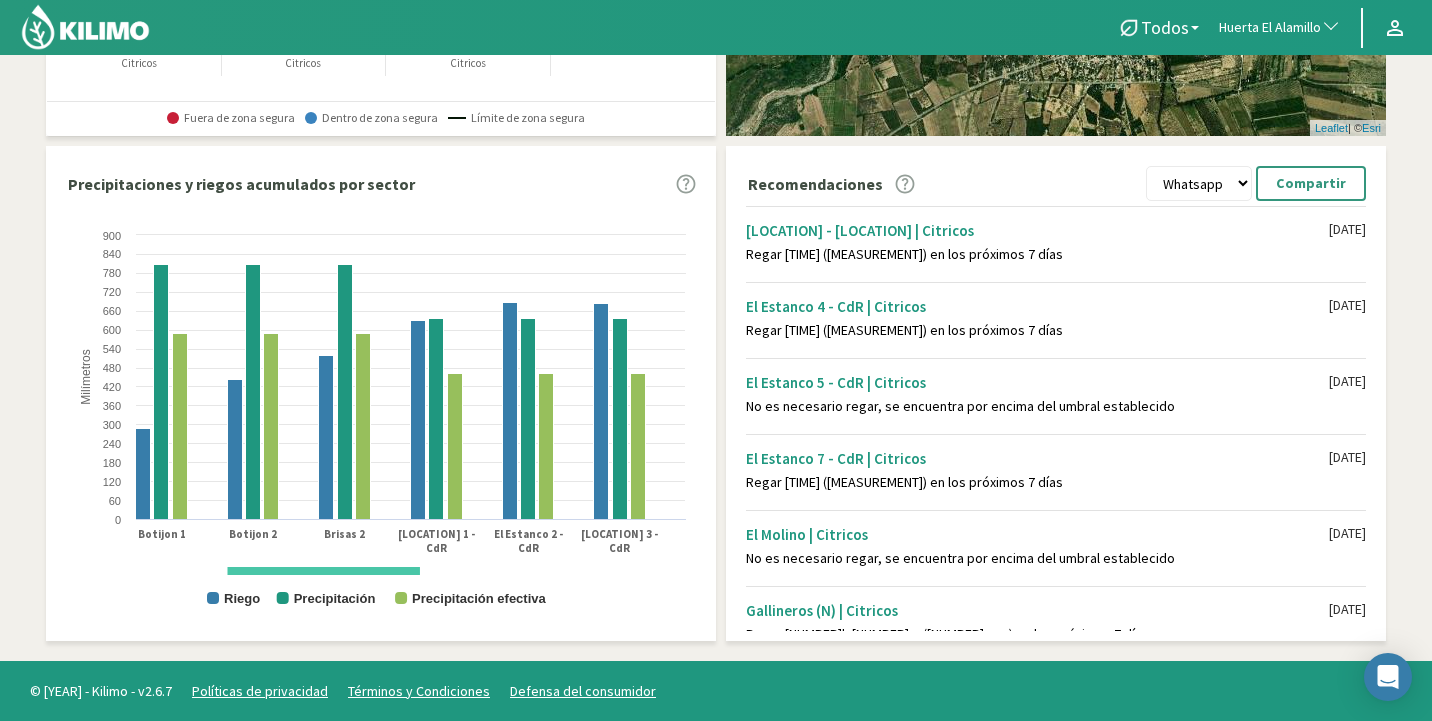 drag, startPoint x: 279, startPoint y: 572, endPoint x: 380, endPoint y: 572, distance: 101 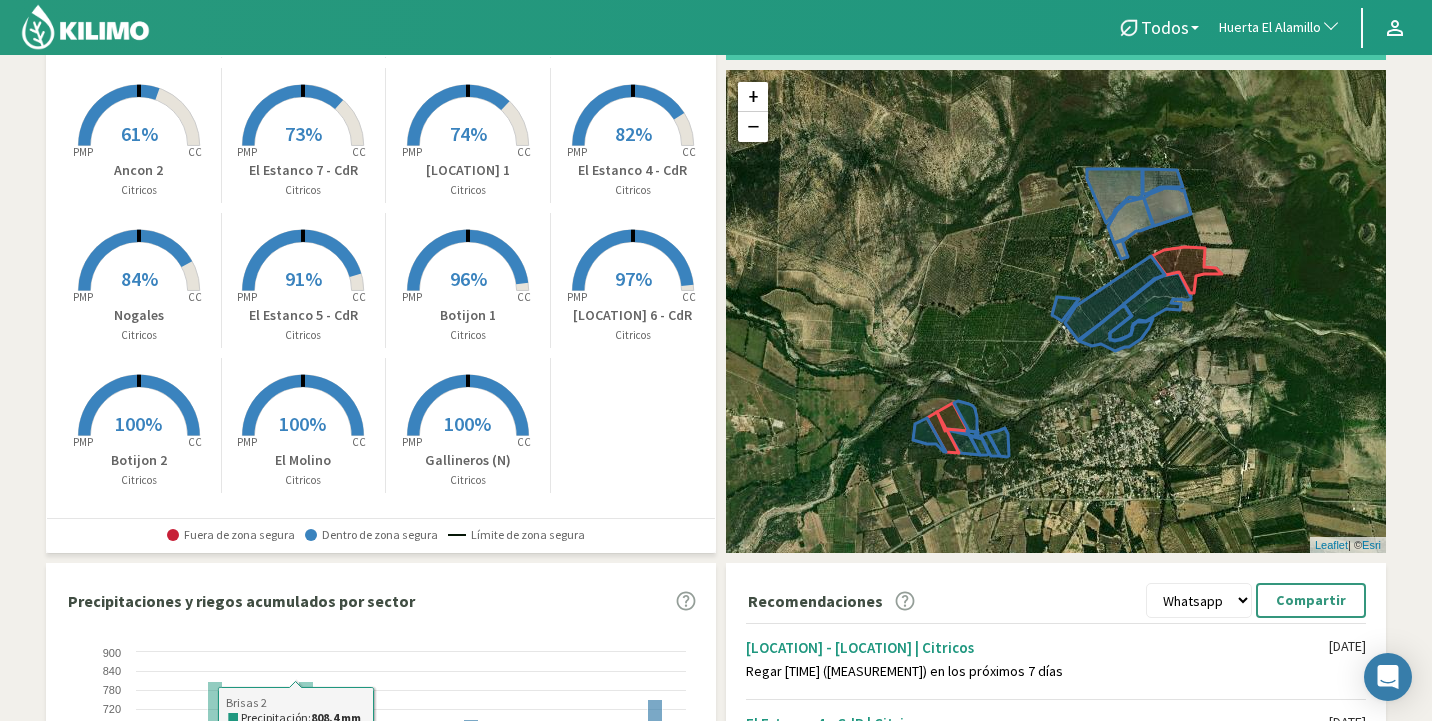 scroll, scrollTop: 25, scrollLeft: 0, axis: vertical 